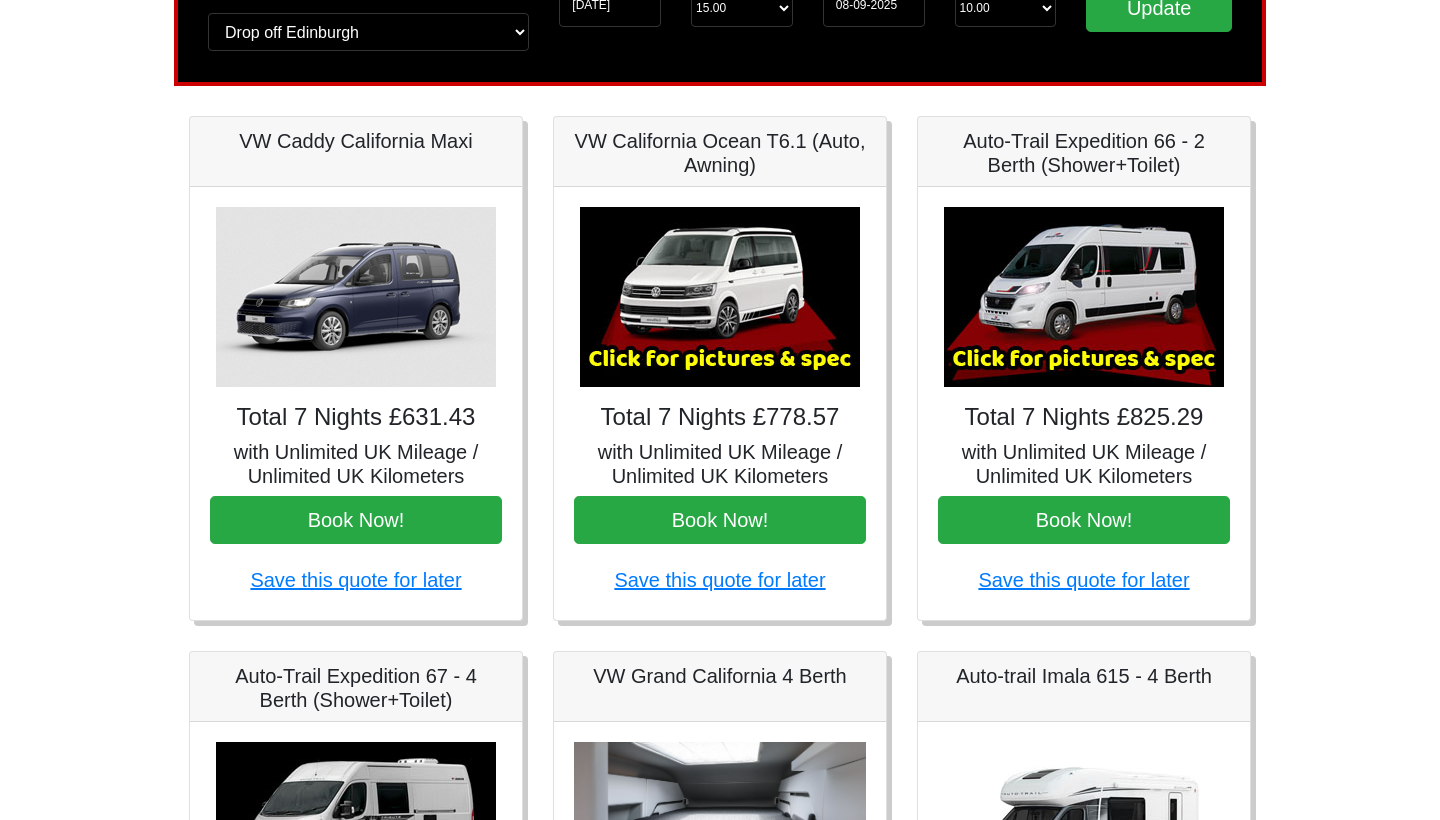 scroll, scrollTop: 210, scrollLeft: 0, axis: vertical 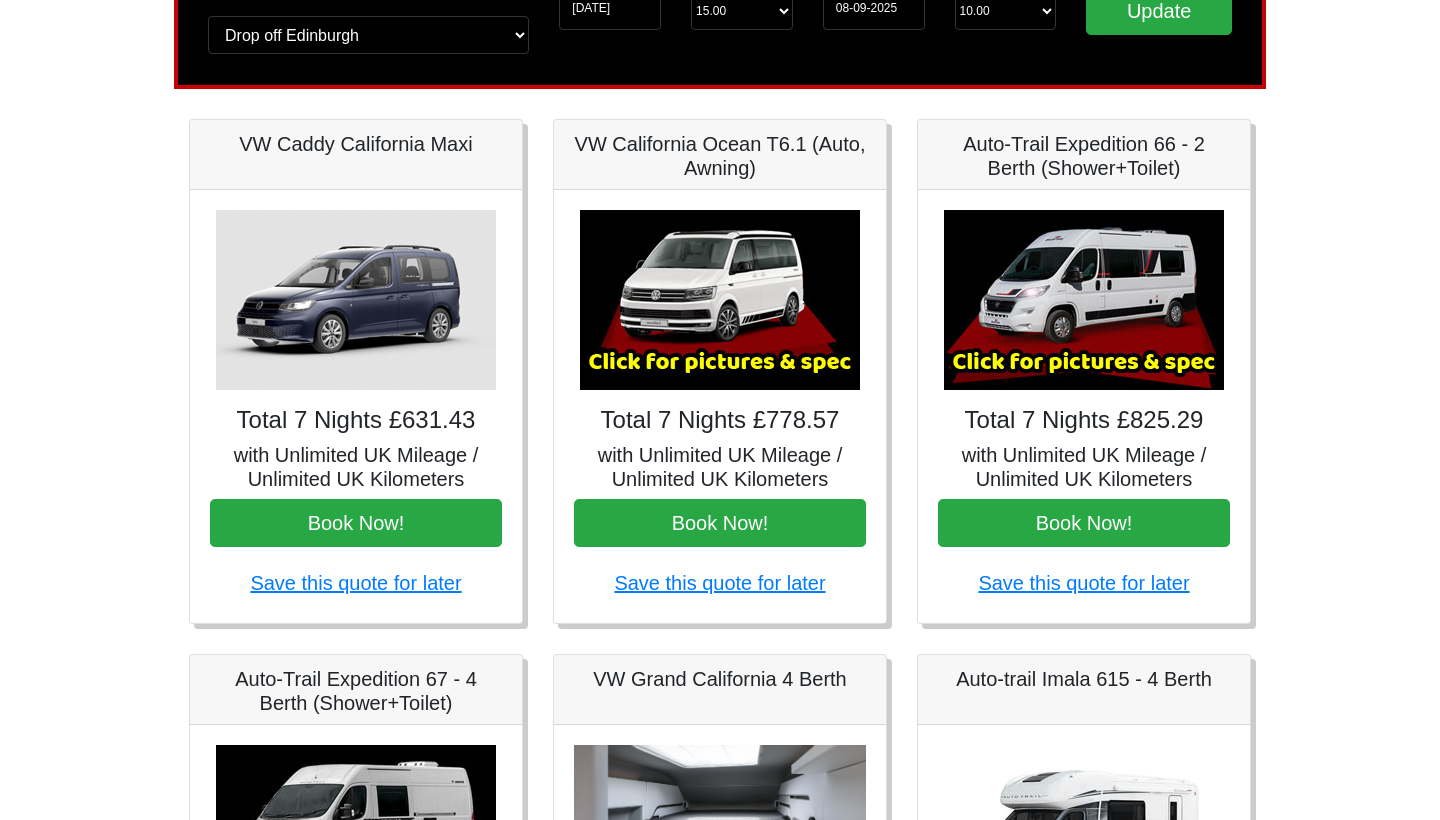 click at bounding box center (1084, 300) 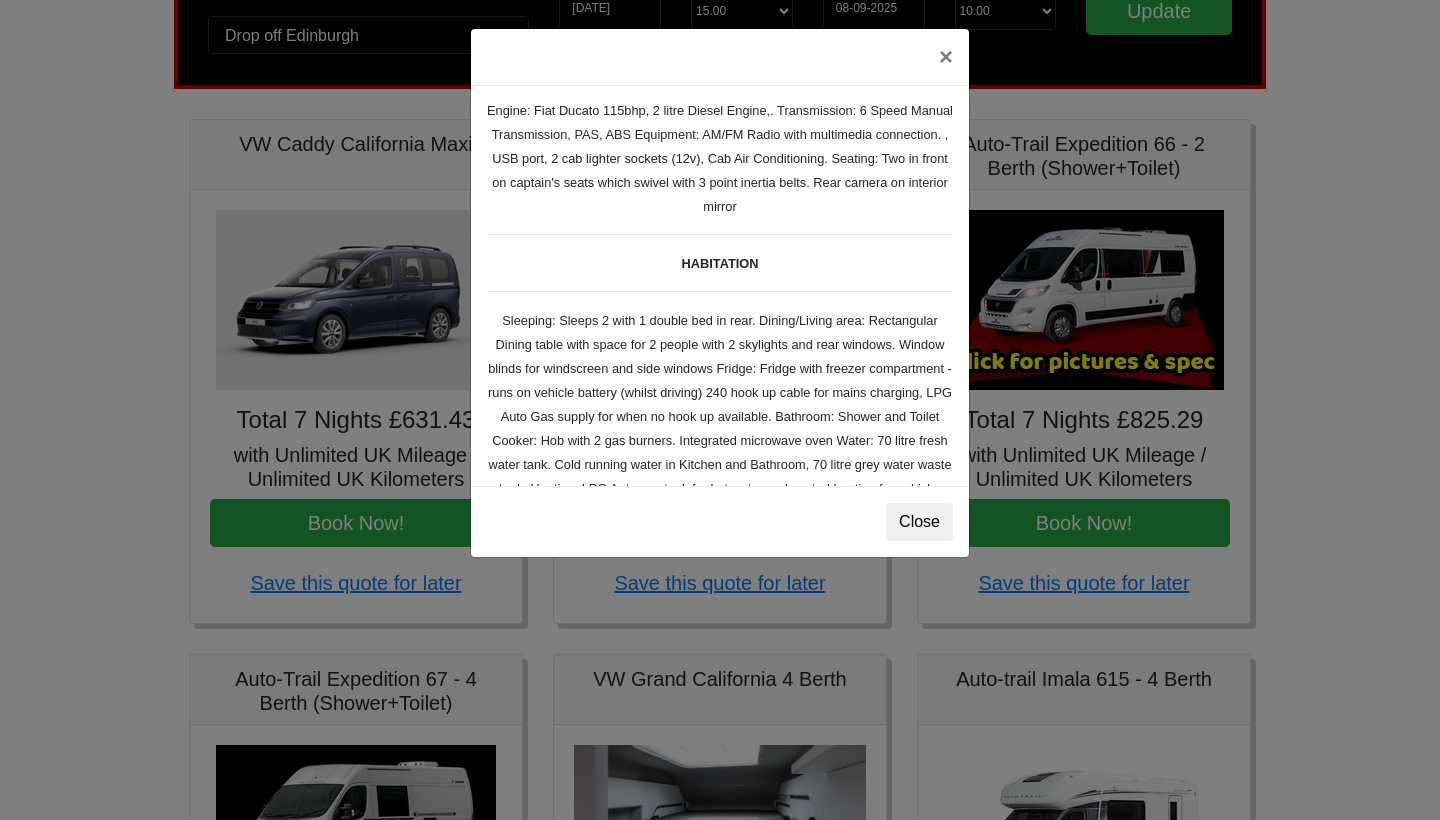 scroll, scrollTop: 129, scrollLeft: 0, axis: vertical 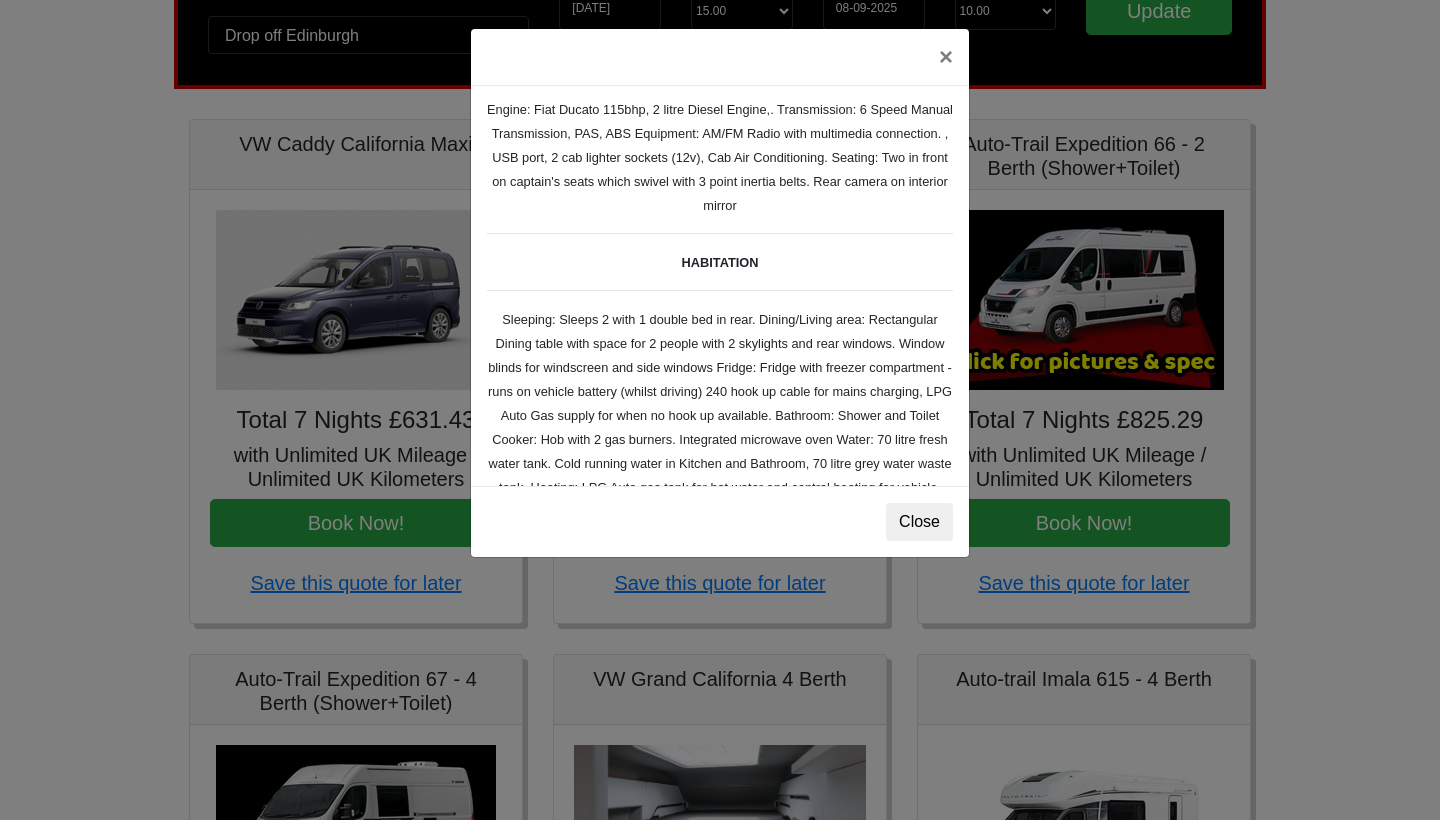 click on "×
Fiat Toleno L 2 Spec
TECHNICAL DATA
Engine: Fiat Ducato 115bhp, 2 litre Diesel Engine,.
Transmission: 6 Speed Manual Transmission, PAS, ABS
Equipment: AM/FM Radio with multimedia connection. , USB port, 2 cab lighter sockets (12v), Cab Air Conditioning.
Seating: Two in front on captain's seats which swivel with 3 point inertia belts. Rear camera on interior mirror
HABITATION
VEHICLE DIMENSIONS
External Width 2.27m
External Height 2.68m
External Length 5.99m
Gross Vehicle Weight 3,500kg
VEHICLE INVENTORY
Hook Up Cable / First Aid Box / Hose Pipe / Knives / Forks / Table Spoons / Tea Spoons / Scissors / Large Knife / Pans / Kettle / Bowls / Plates / Beakers / Mugs / Ignition Lighter / Wheel Blocks / Fire Blanket / Fire Extinguisher
Close" at bounding box center (720, 410) 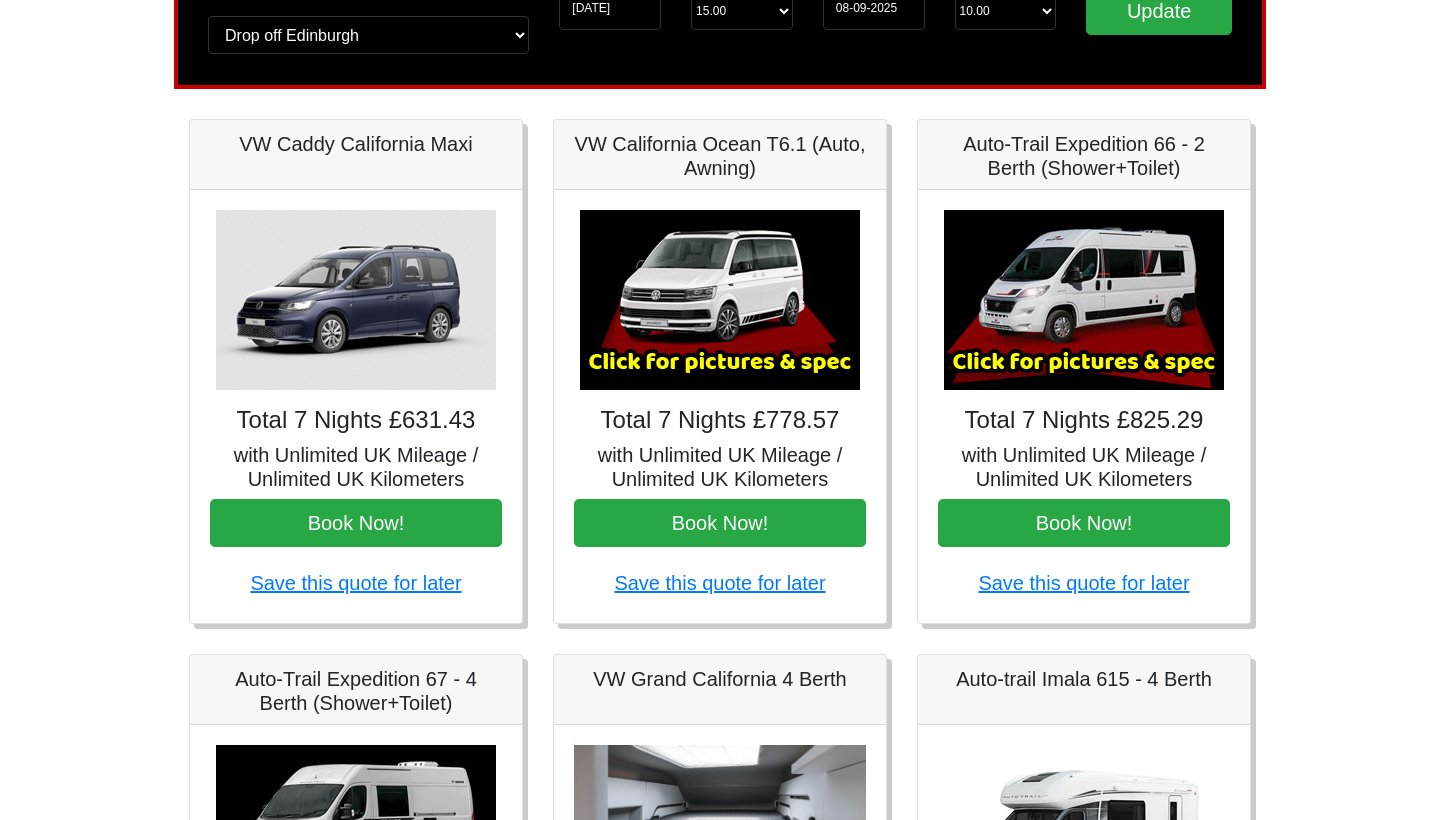 click at bounding box center (720, 300) 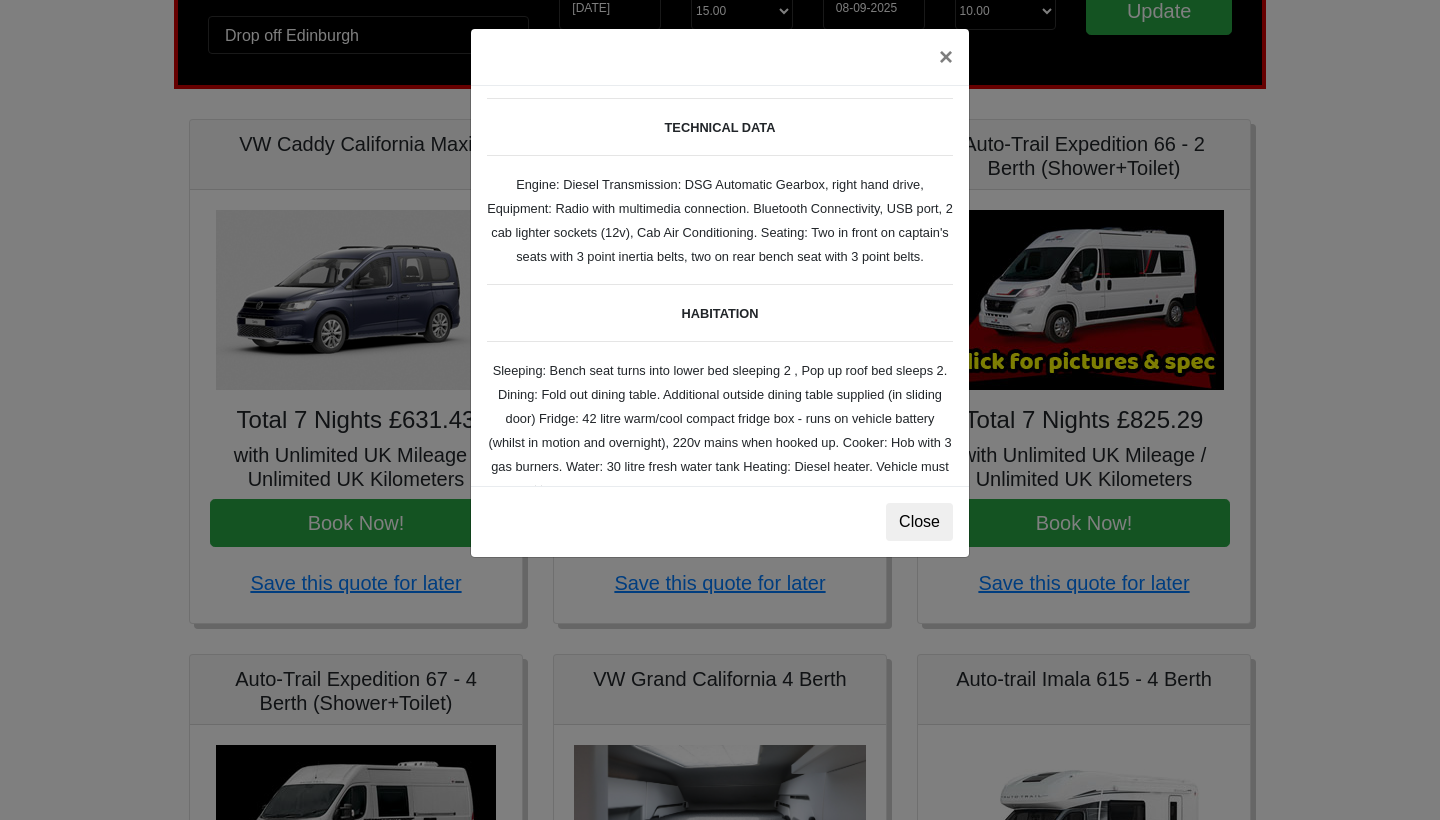 scroll, scrollTop: 99, scrollLeft: 0, axis: vertical 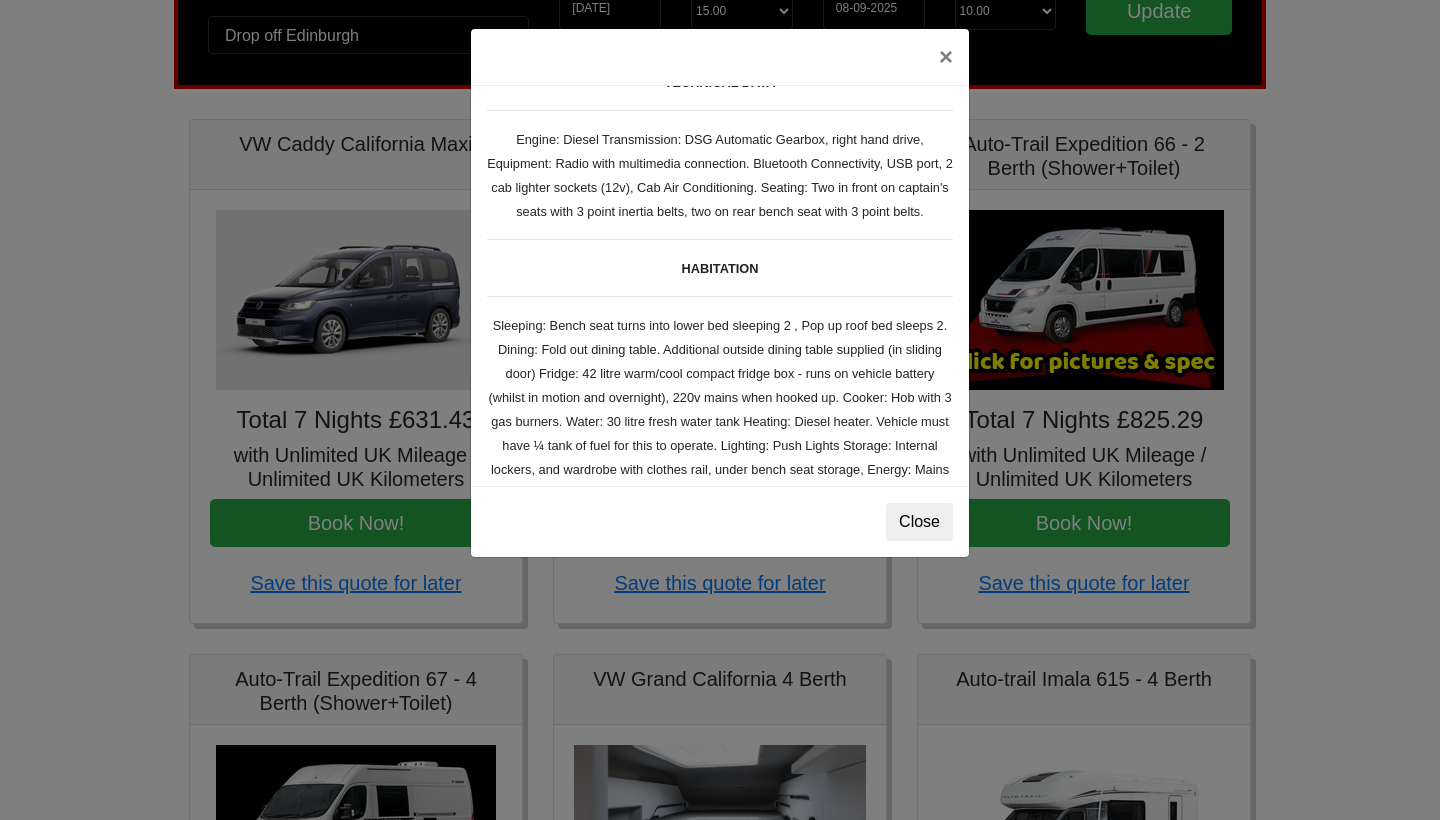 click on "×
VW California Ocean T6 Spec
TECHNICAL DATA
Engine:  Diesel
Transmission: DSG Automatic Gearbox, right hand drive,
Equipment:  Radio with multimedia connection. Bluetooth Connectivity, USB port, 2 cab lighter sockets (12v), Cab Air Conditioning.
Seating: Two in front on captain's seats with 3 point inertia belts, two on rear bench seat with 3 point belts.
HABITATION
VEHICLE DIMENSIONS
External Width 2.25m
External Height 2.20m
External Length 5.3m
Gross Vehicle Weight 3,500kg
VEHICLE INVENTORY
Hook Up Cable / First Aid Box / Hose Pipe / Knives / Forks / Table Spoons / Tea Spoons / Scissors / Large Knife / Pans / Kettle / Bowls / Plates / Beakers / Mugs / Ignition Lighter / Wheel Blocks / Fire Blanket / Fire Extinguisher
Close" at bounding box center (720, 410) 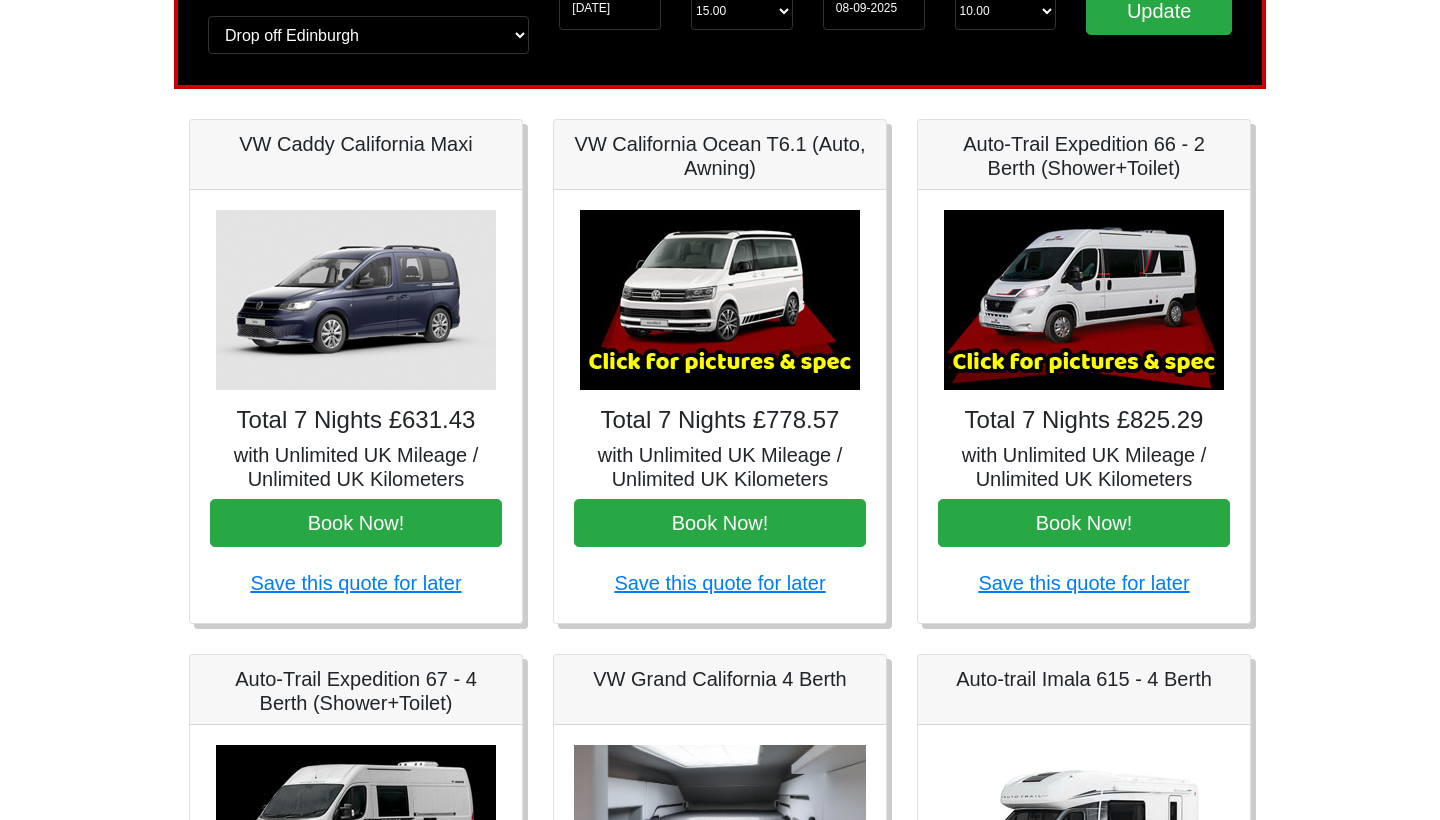 click at bounding box center [720, 300] 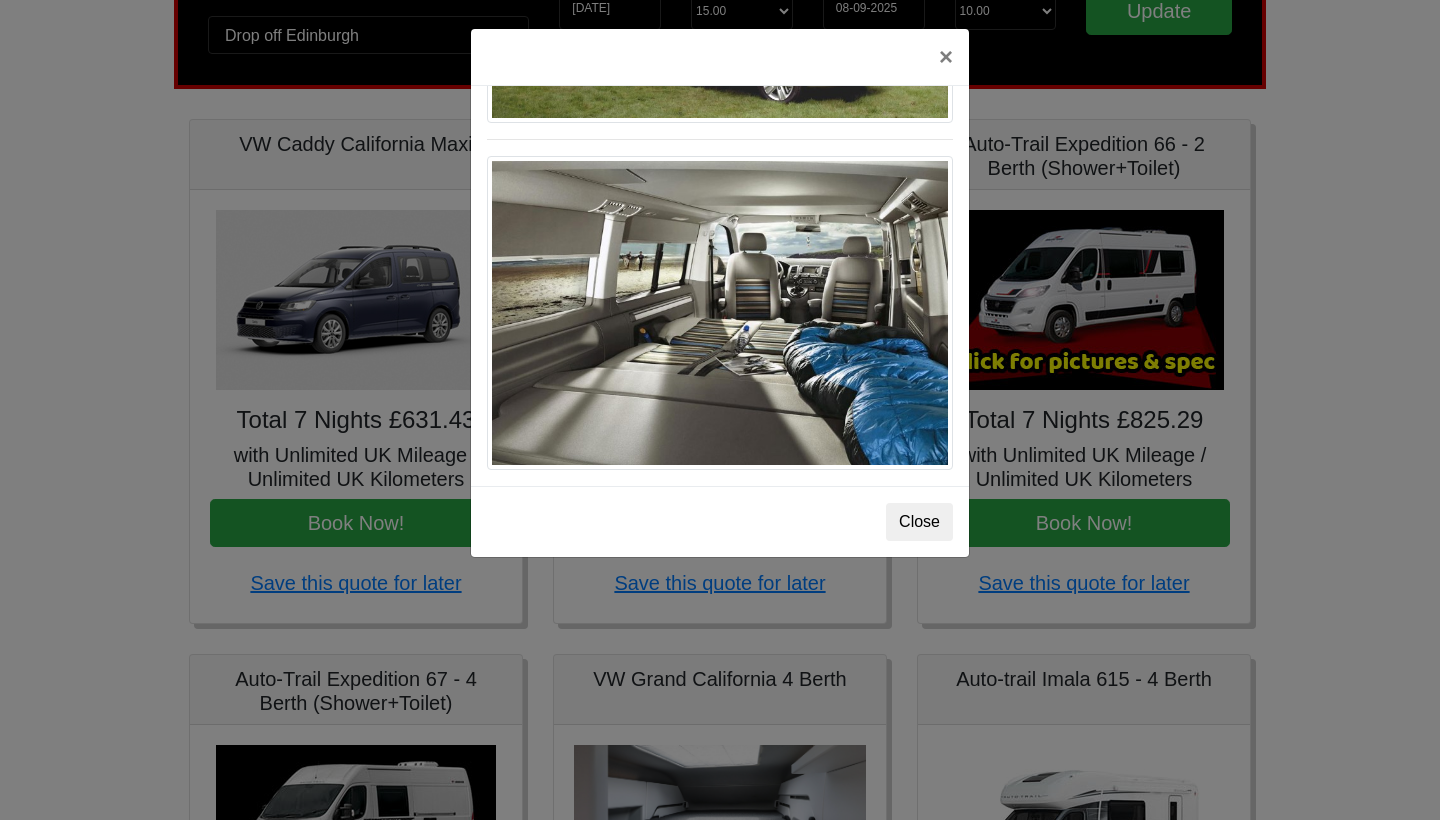 scroll, scrollTop: 2231, scrollLeft: 0, axis: vertical 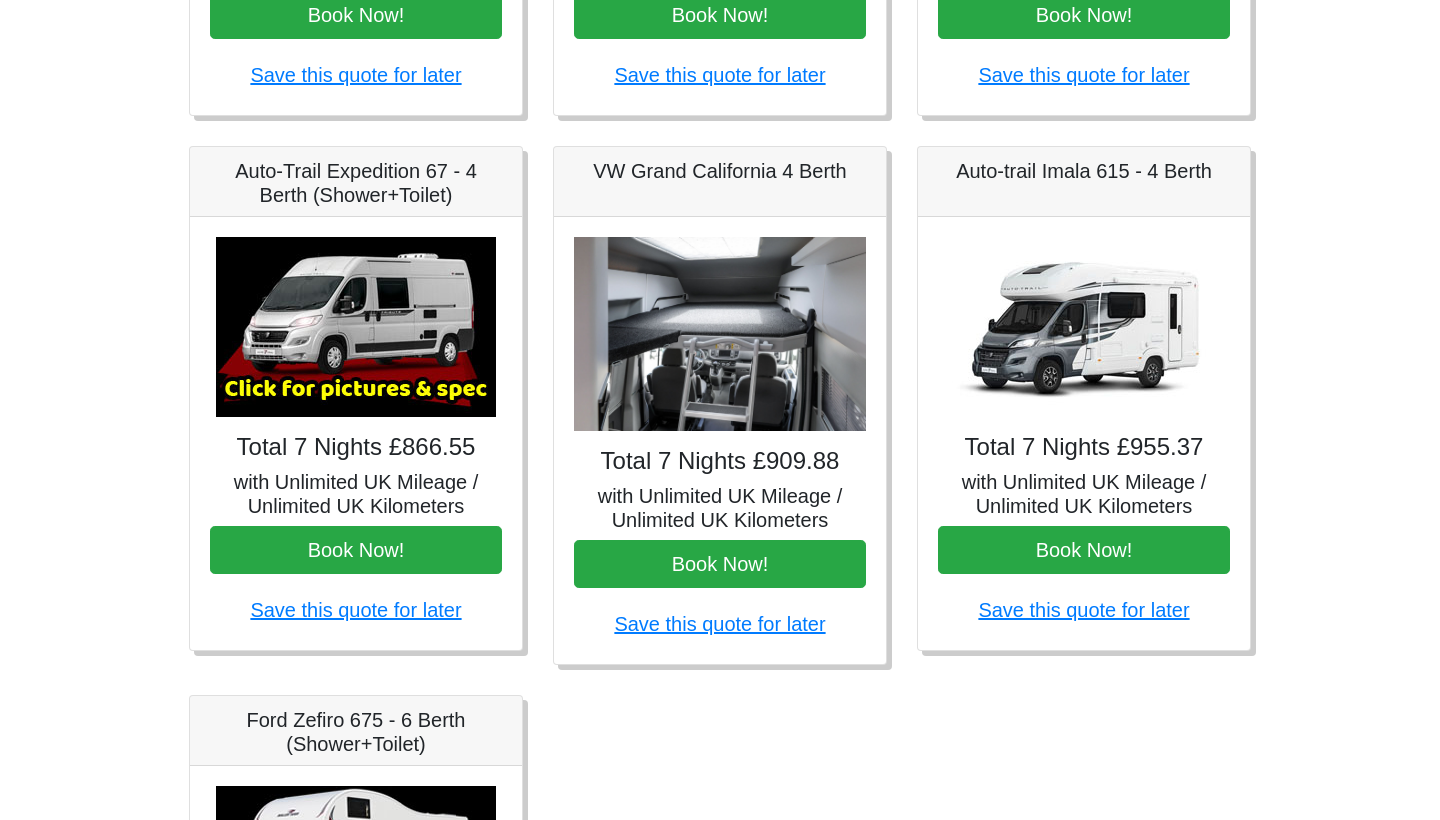 click at bounding box center (356, 327) 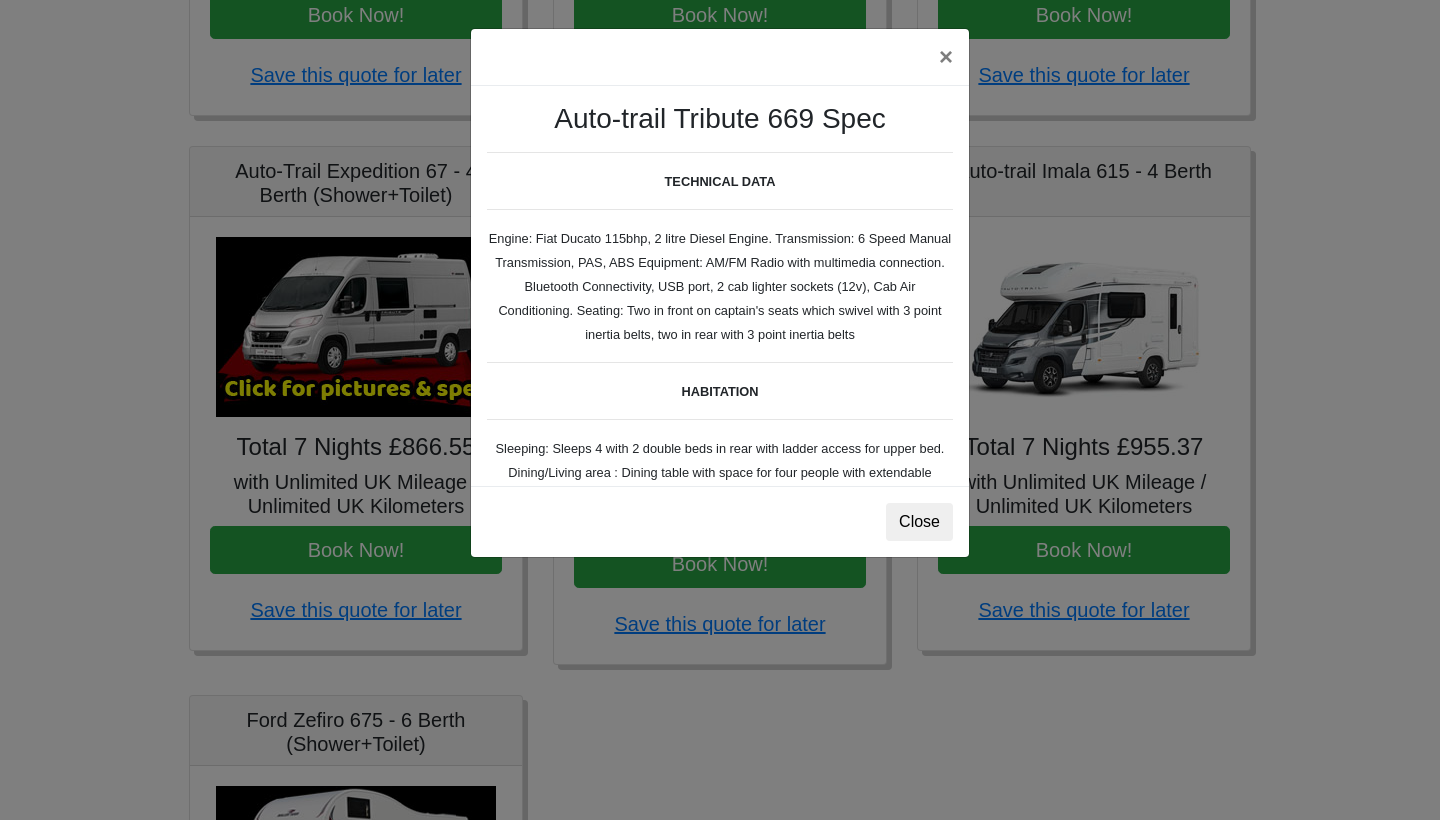 click on "×
Auto-trail Tribute 669 Spec
TECHNICAL DATA
Engine: Fiat Ducato 115bhp, 2 litre Diesel Engine.
Transmission: 6 Speed Manual Transmission, PAS, ABS
Equipment: AM/FM Radio with multimedia connection. Bluetooth Connectivity, USB port, 2 cab lighter sockets (12v), Cab Air Conditioning.
Seating: Two in front on captain's seats which swivel with 3 point inertia belts, two in rear with 3 point inertia belts
HABITATION
VEHICLE DIMENSIONS
External Width 2.27m
External Height 2.65m
External Length 5.99m
Gross Vehicle Weight 3,500kg
VEHICLE INVENTORY
Hook Up Cable / First Aid Box / Hose Pipe / Knives / Forks / Table Spoons / Tea Spoons / Scissors / Large Knife / Pans / Kettle / Bowls / Plates / Beakers / Mugs / Ignition Lighter / Wheel Blocks / Fire Blanket / Fire Extinguisher
Close" at bounding box center [720, 410] 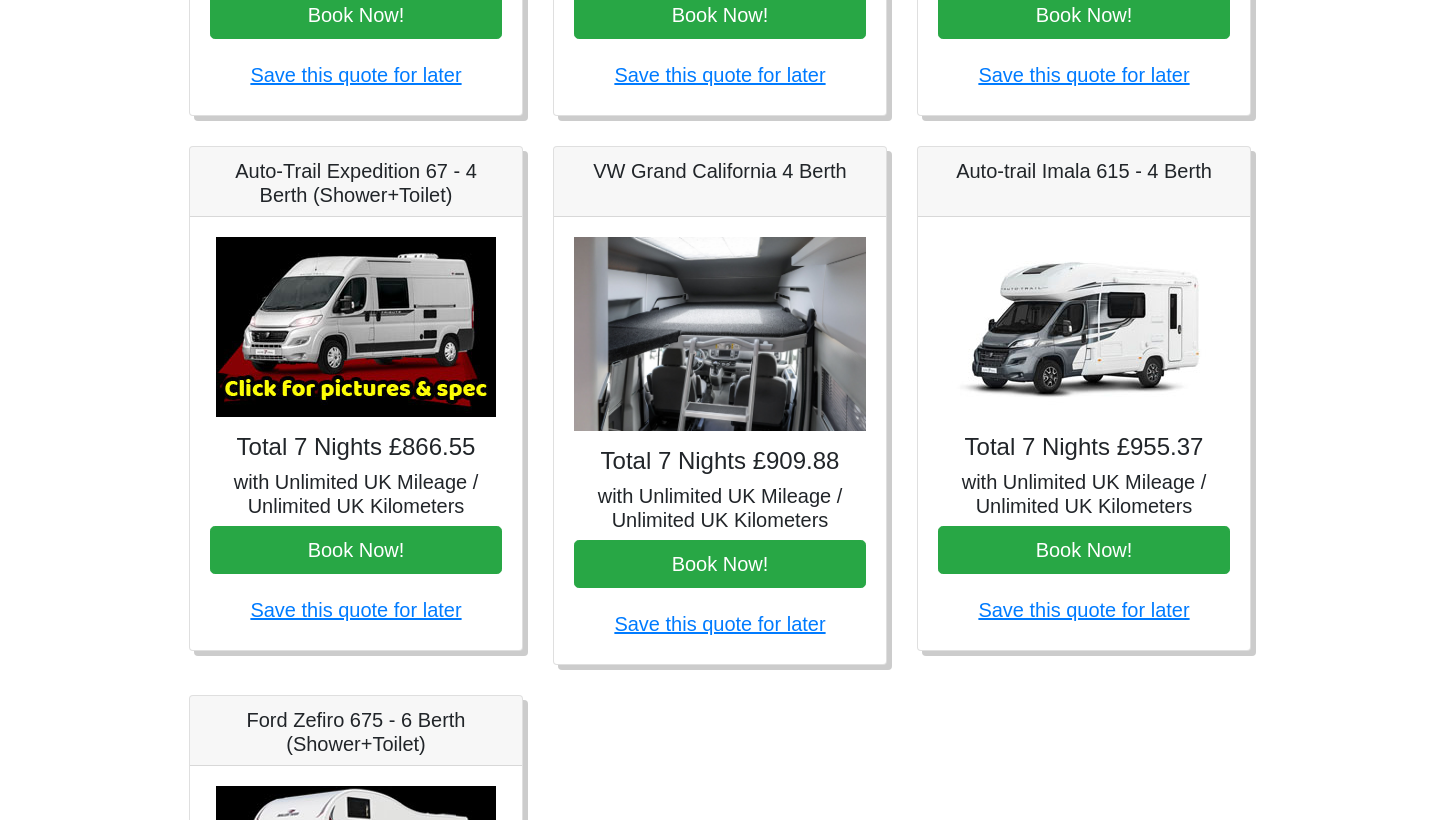 click at bounding box center [720, 334] 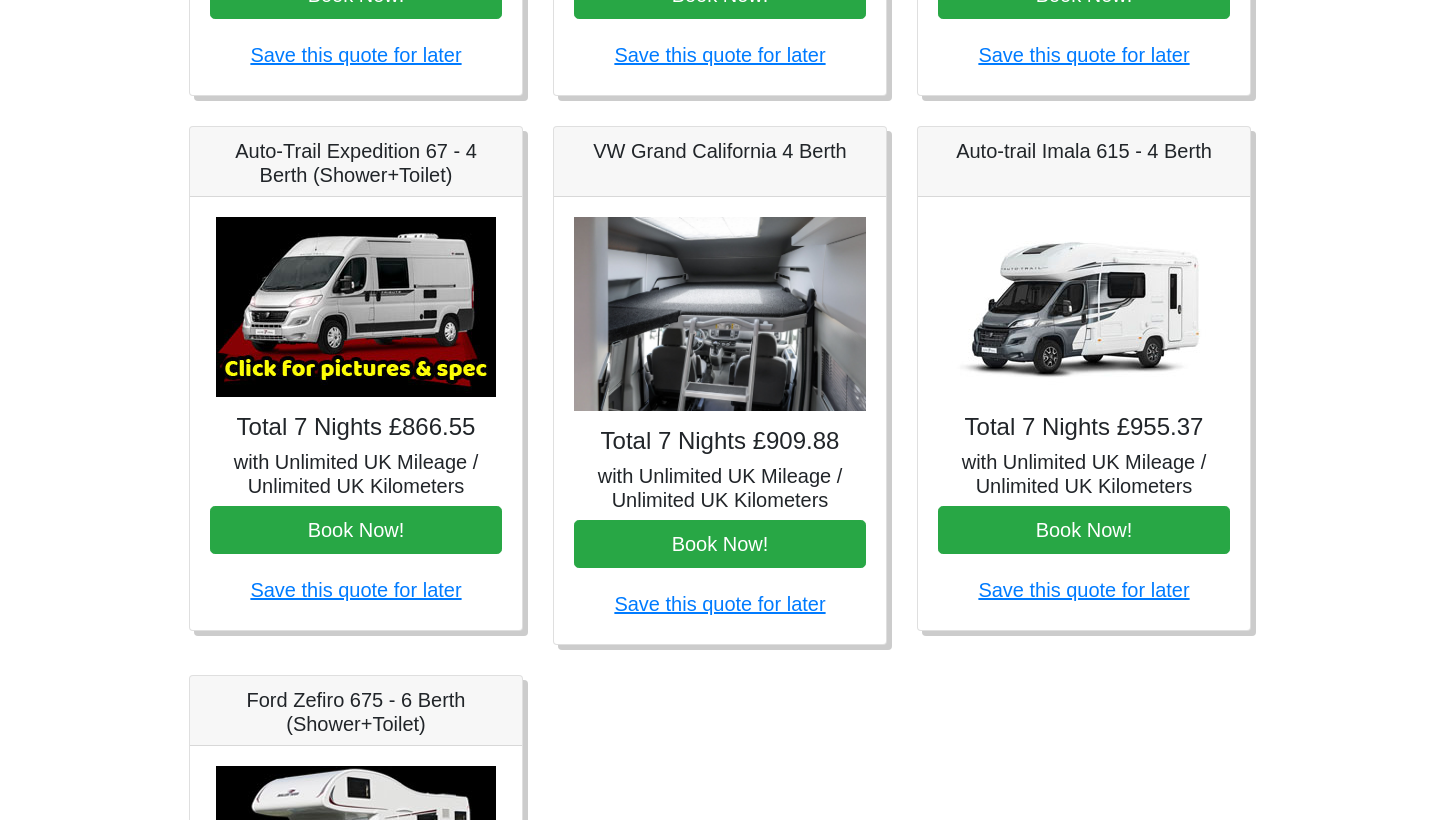 scroll, scrollTop: 734, scrollLeft: 0, axis: vertical 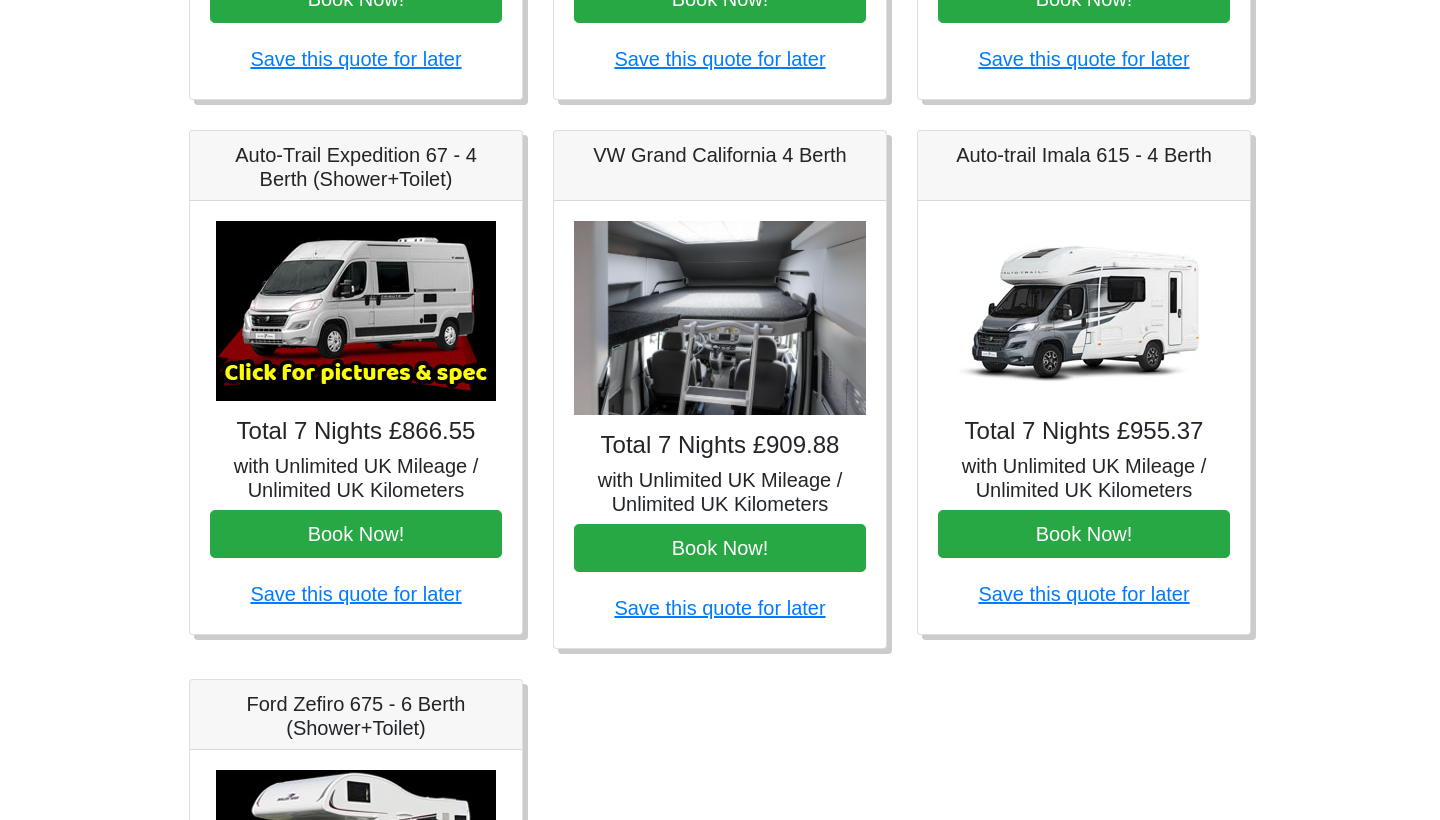 click on "Total 7 Nights £909.88" at bounding box center (720, 445) 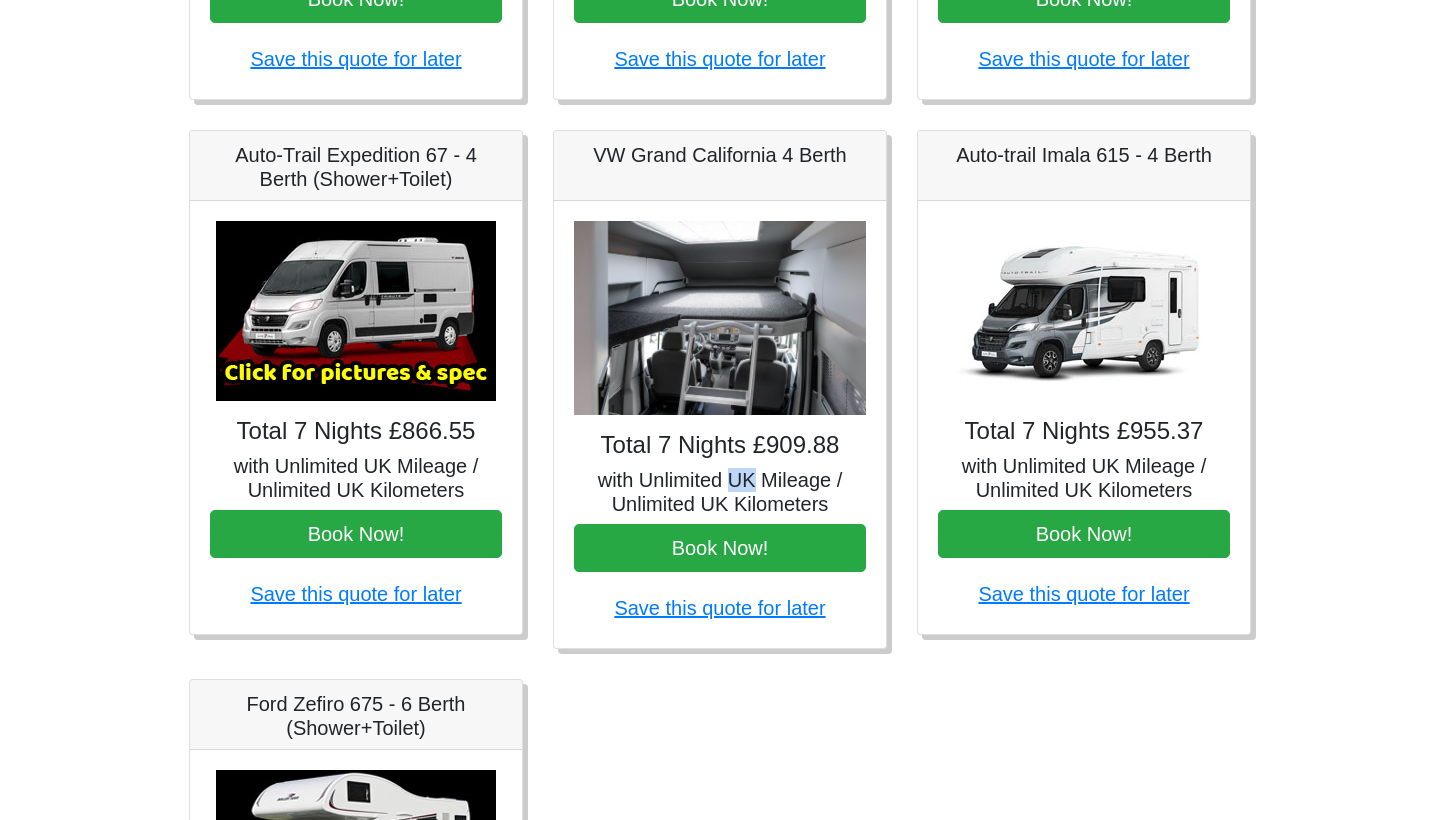 click on "with Unlimited UK Mileage / Unlimited UK Kilometers" at bounding box center [720, 492] 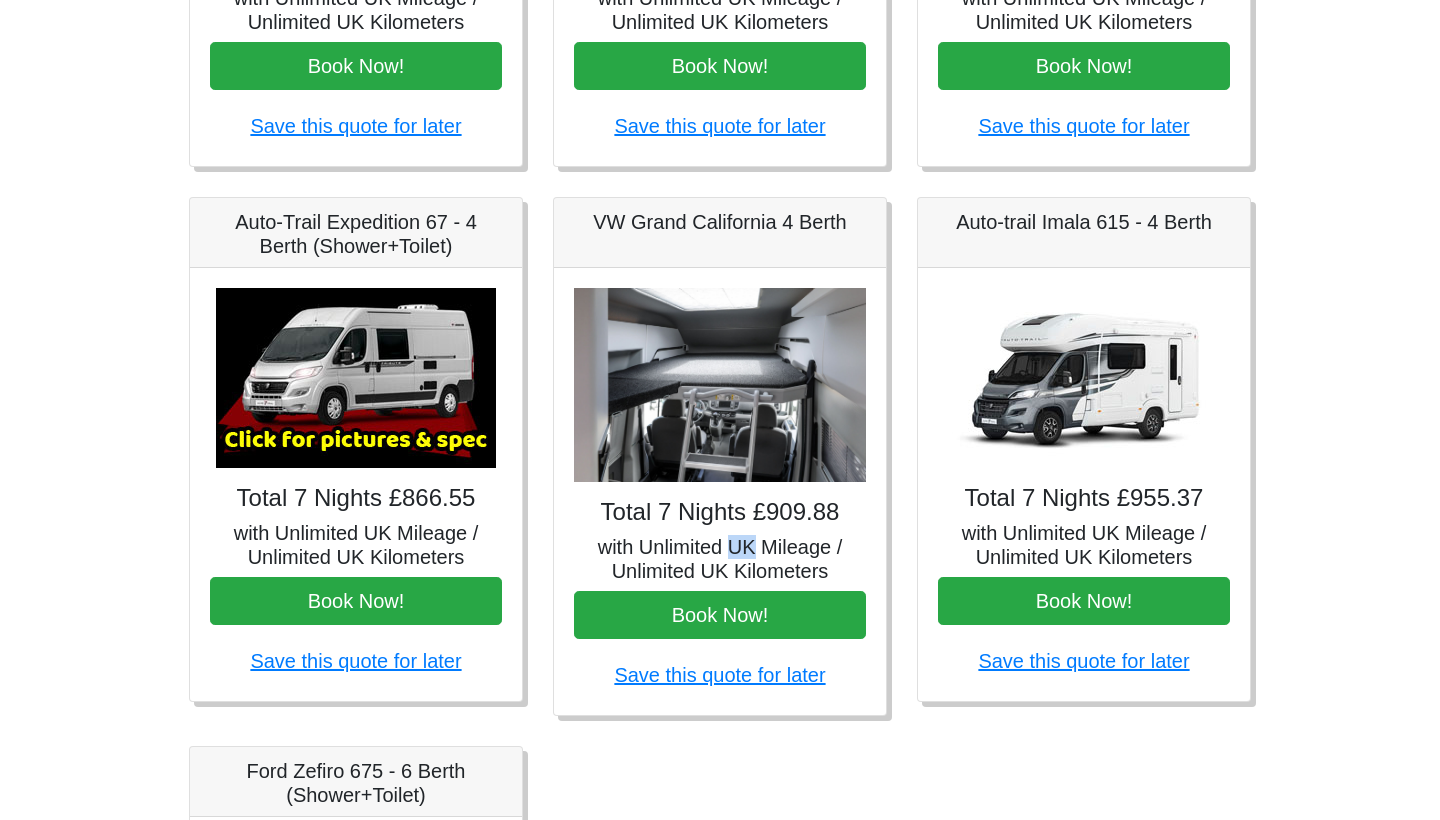 scroll, scrollTop: 667, scrollLeft: 0, axis: vertical 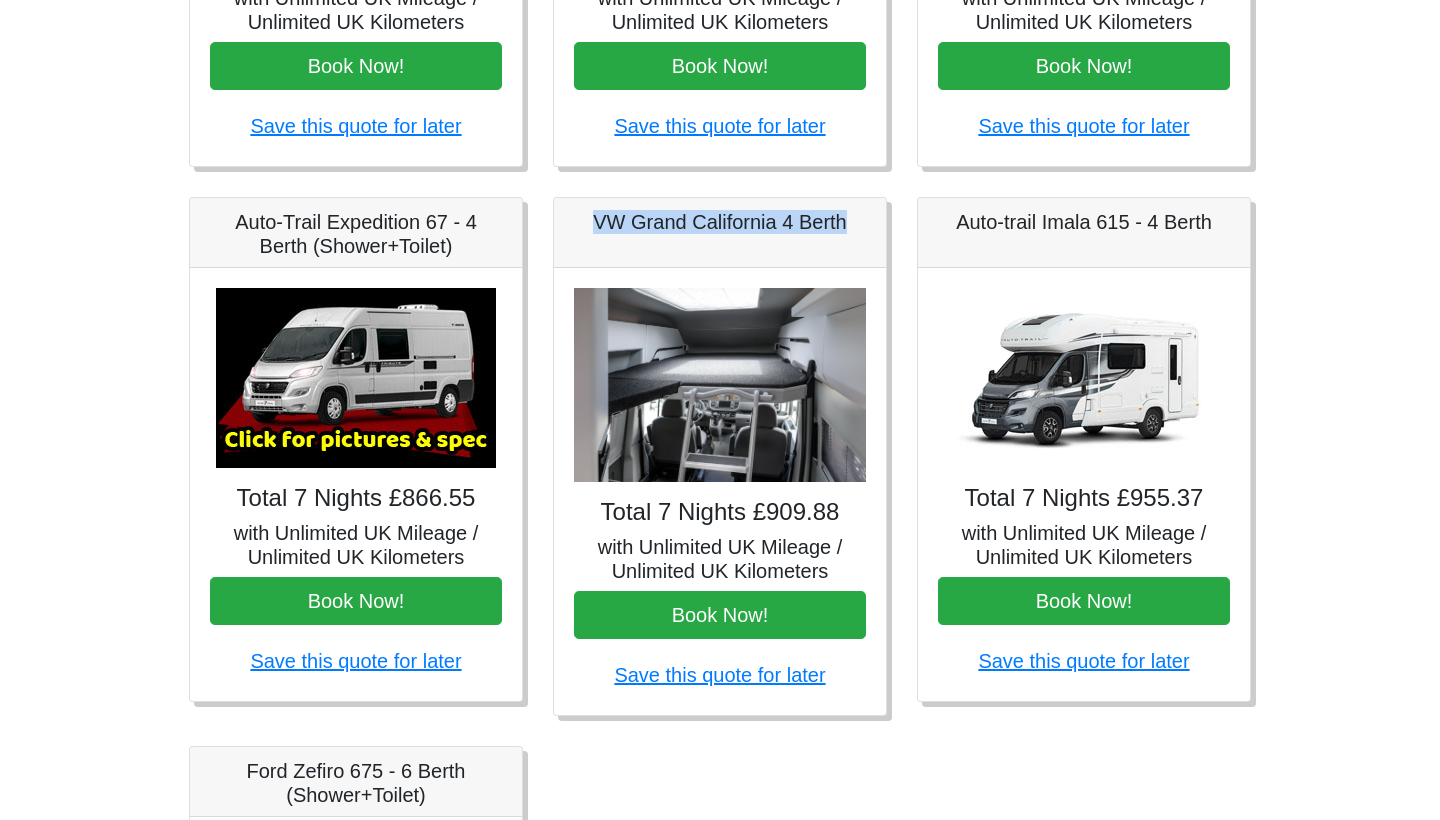 drag, startPoint x: 865, startPoint y: 212, endPoint x: 577, endPoint y: 212, distance: 288 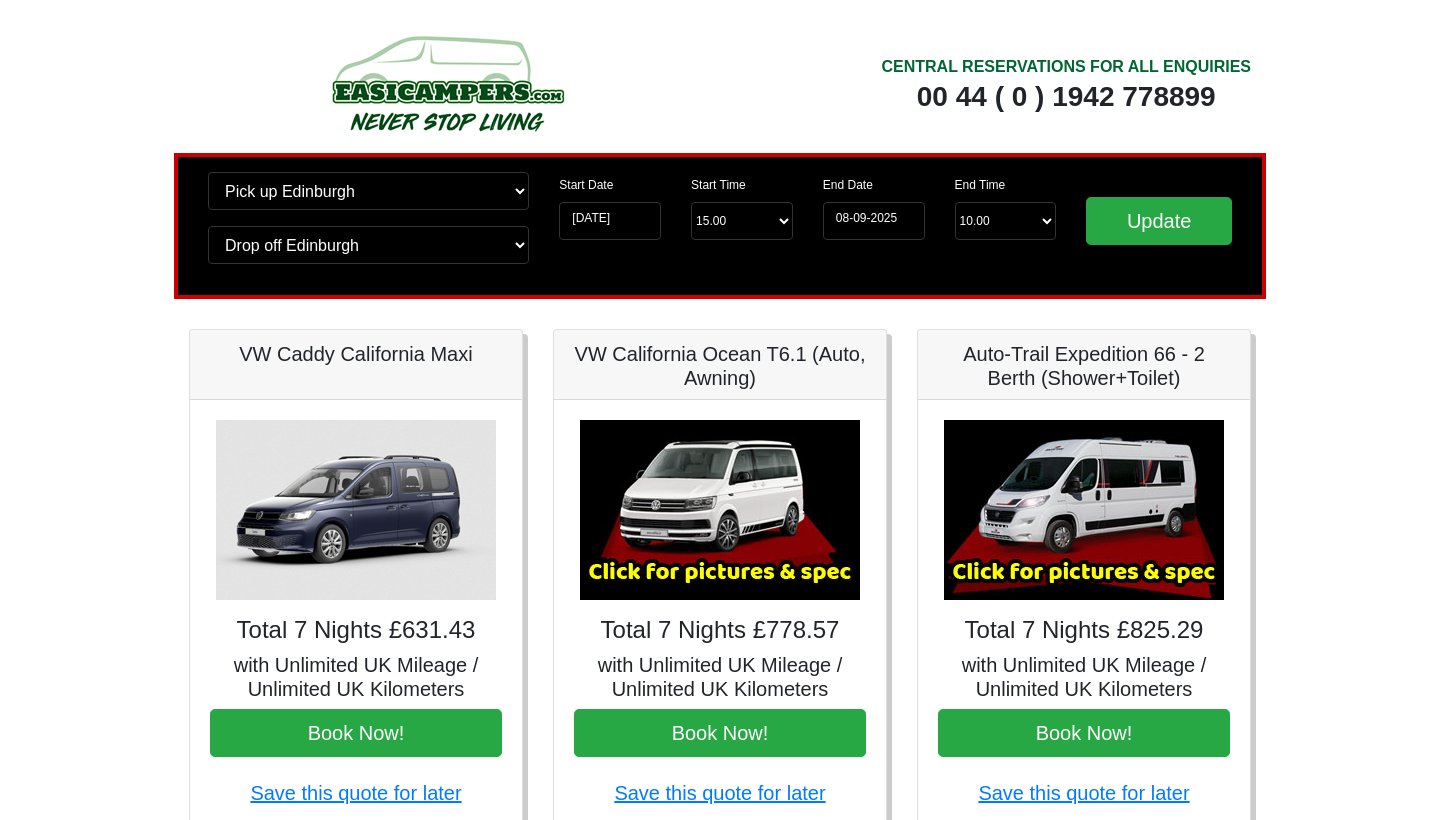 scroll, scrollTop: 0, scrollLeft: 0, axis: both 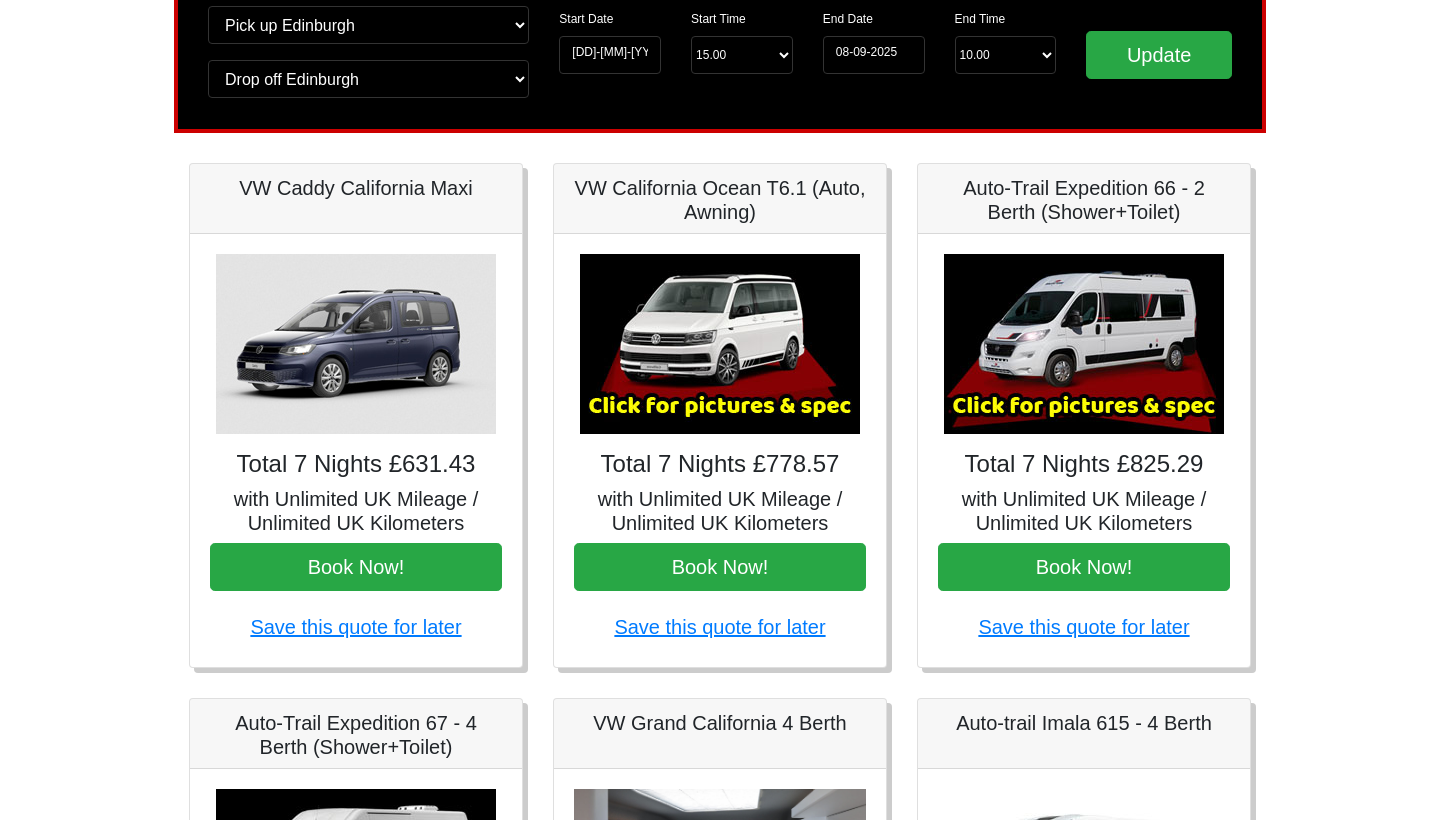 click at bounding box center (720, 344) 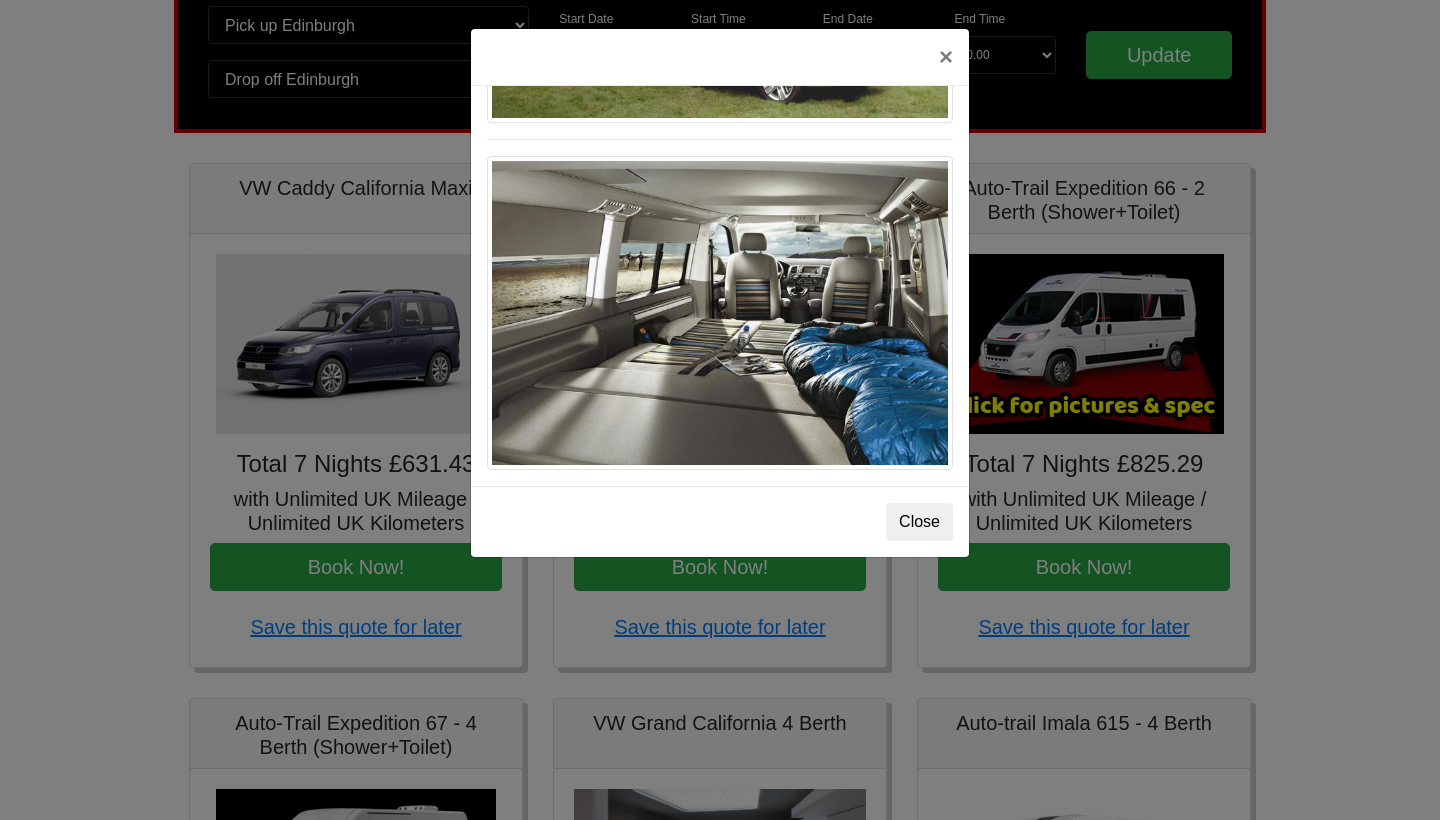scroll, scrollTop: 2231, scrollLeft: 0, axis: vertical 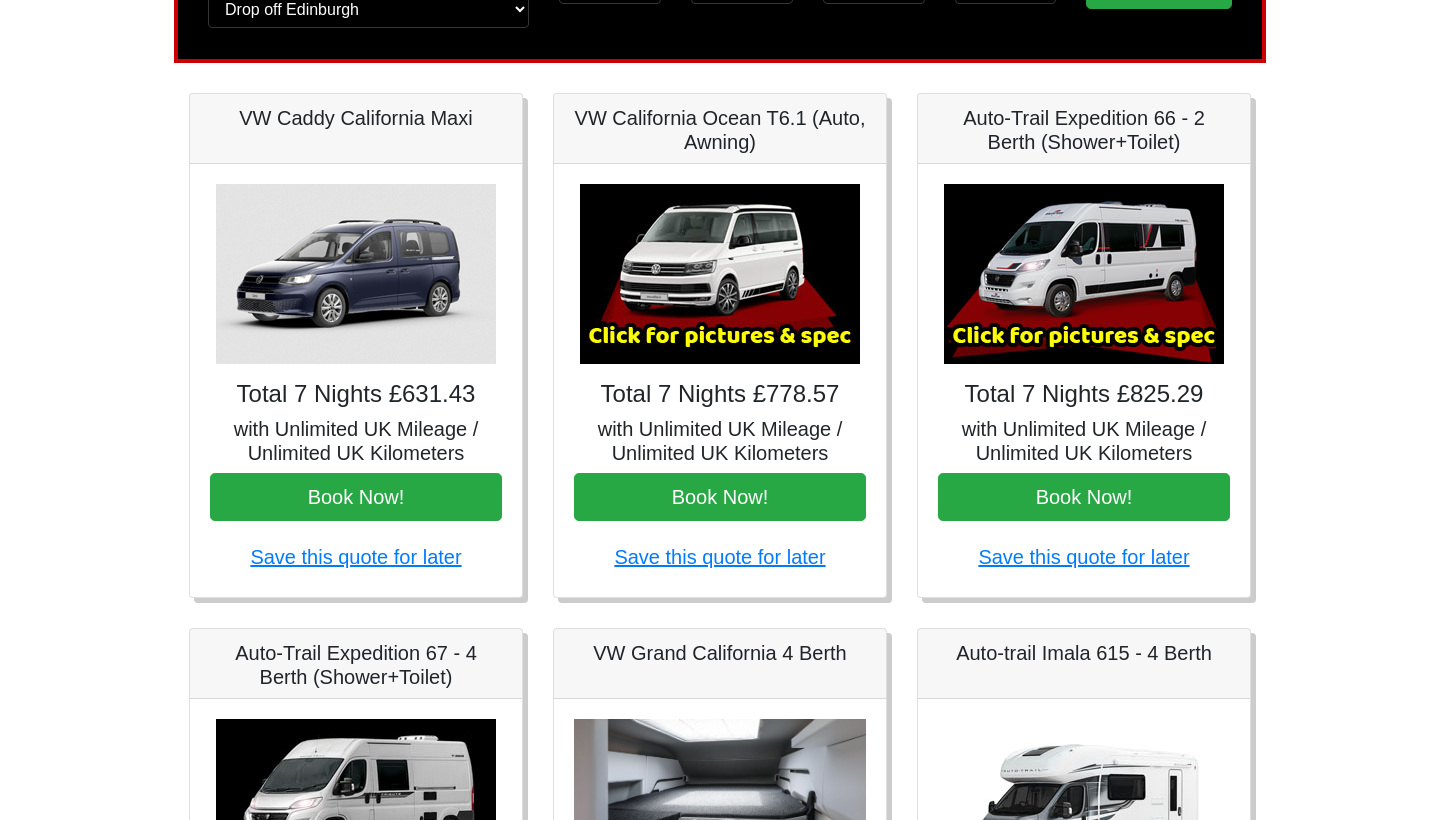 click at bounding box center [1084, 274] 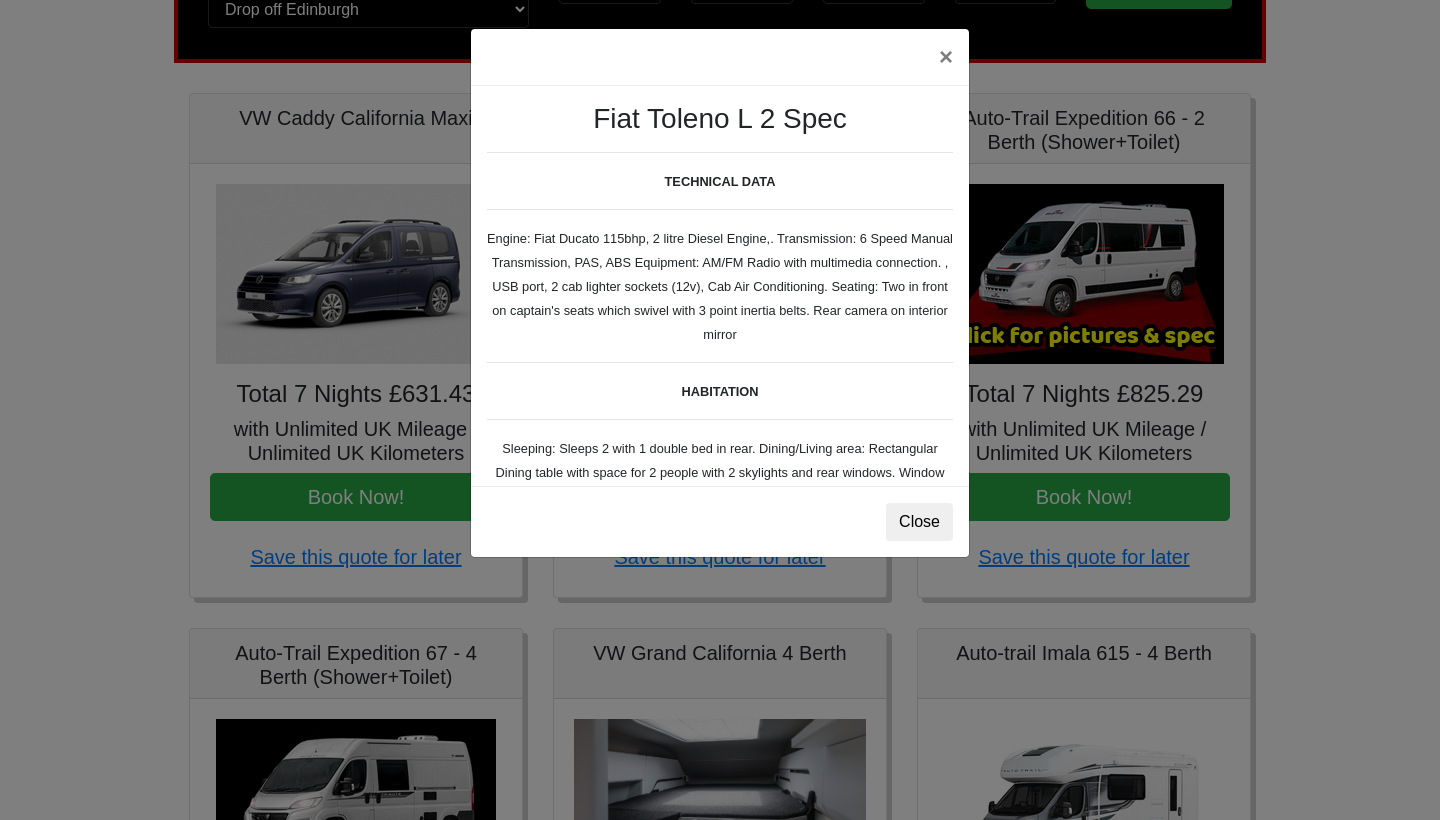 click on "×
Fiat Toleno L 2 Spec
TECHNICAL DATA
Engine: Fiat Ducato 115bhp, 2 litre Diesel Engine,.
Transmission: 6 Speed Manual Transmission, PAS, ABS
Equipment: AM/FM Radio with multimedia connection. , USB port, 2 cab lighter sockets (12v), Cab Air Conditioning.
Seating: Two in front on captain's seats which swivel with 3 point inertia belts. Rear camera on interior mirror
HABITATION
VEHICLE DIMENSIONS
External Width 2.27m
External Height 2.68m
External Length 5.99m
Gross Vehicle Weight 3,500kg
VEHICLE INVENTORY
Hook Up Cable / First Aid Box / Hose Pipe / Knives / Forks / Table Spoons / Tea Spoons / Scissors / Large Knife / Pans / Kettle / Bowls / Plates / Beakers / Mugs / Ignition Lighter / Wheel Blocks / Fire Blanket / Fire Extinguisher
Close" at bounding box center (720, 410) 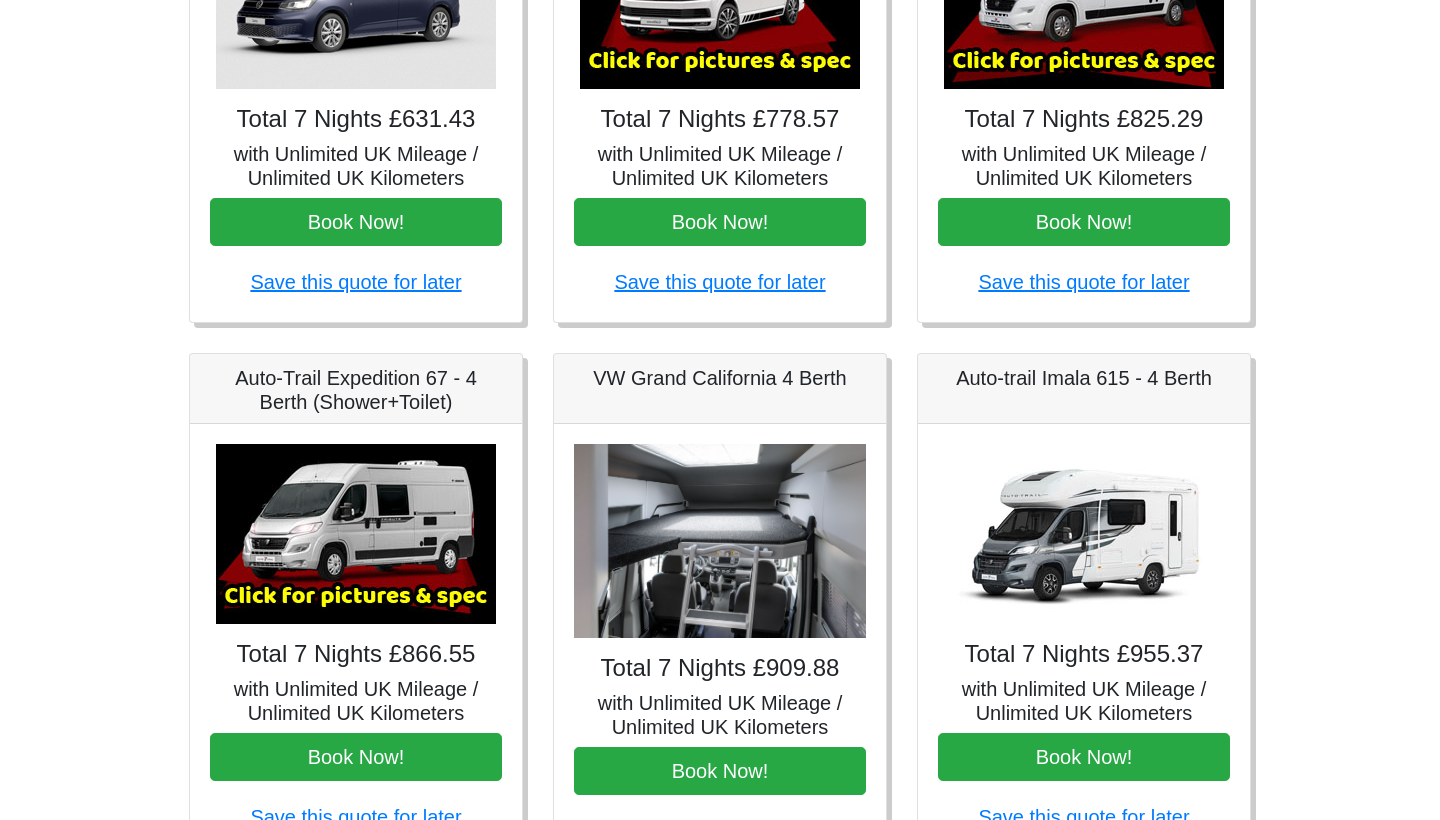 scroll, scrollTop: 515, scrollLeft: 0, axis: vertical 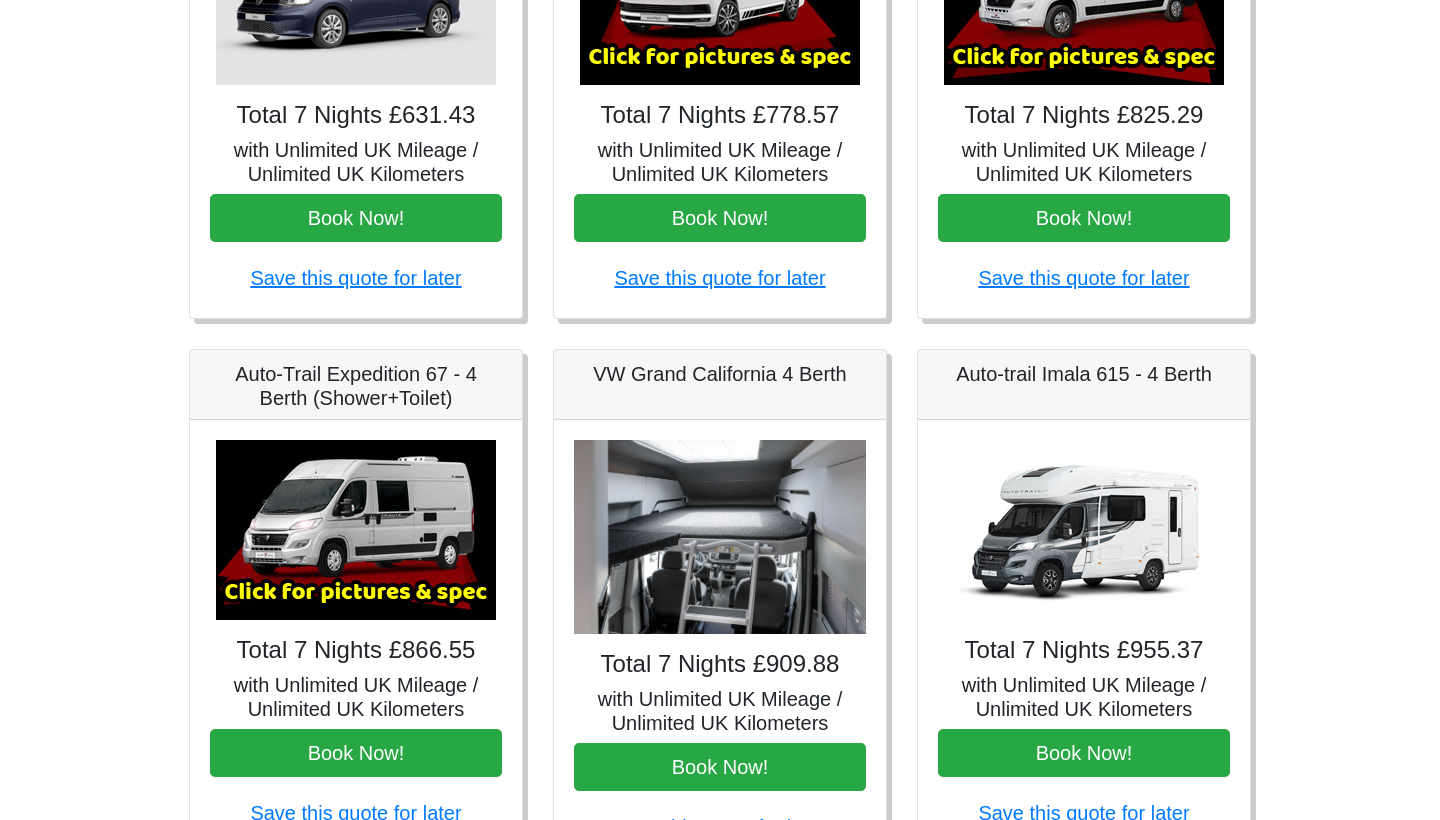 click at bounding box center [356, 530] 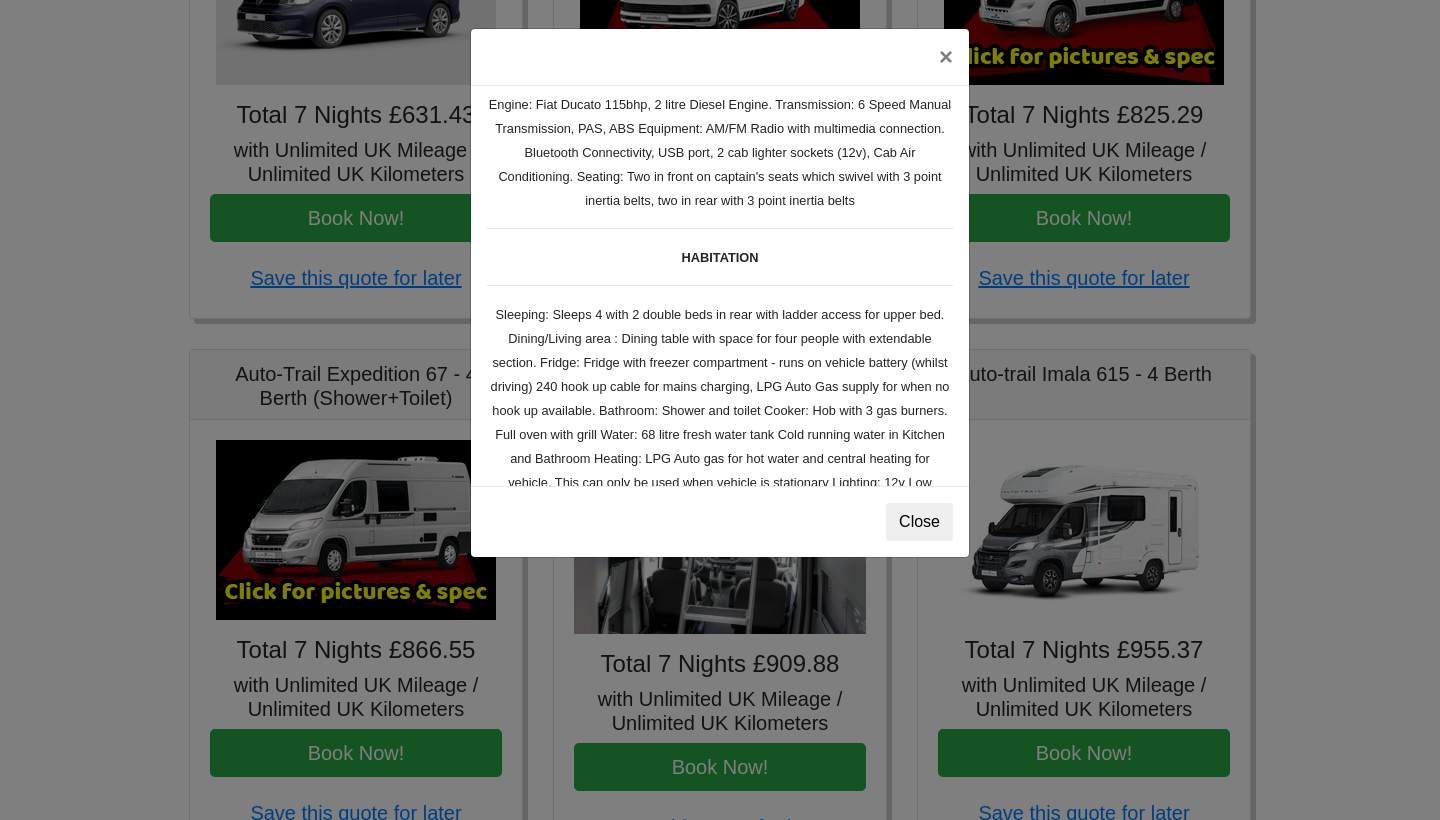 scroll, scrollTop: 134, scrollLeft: 0, axis: vertical 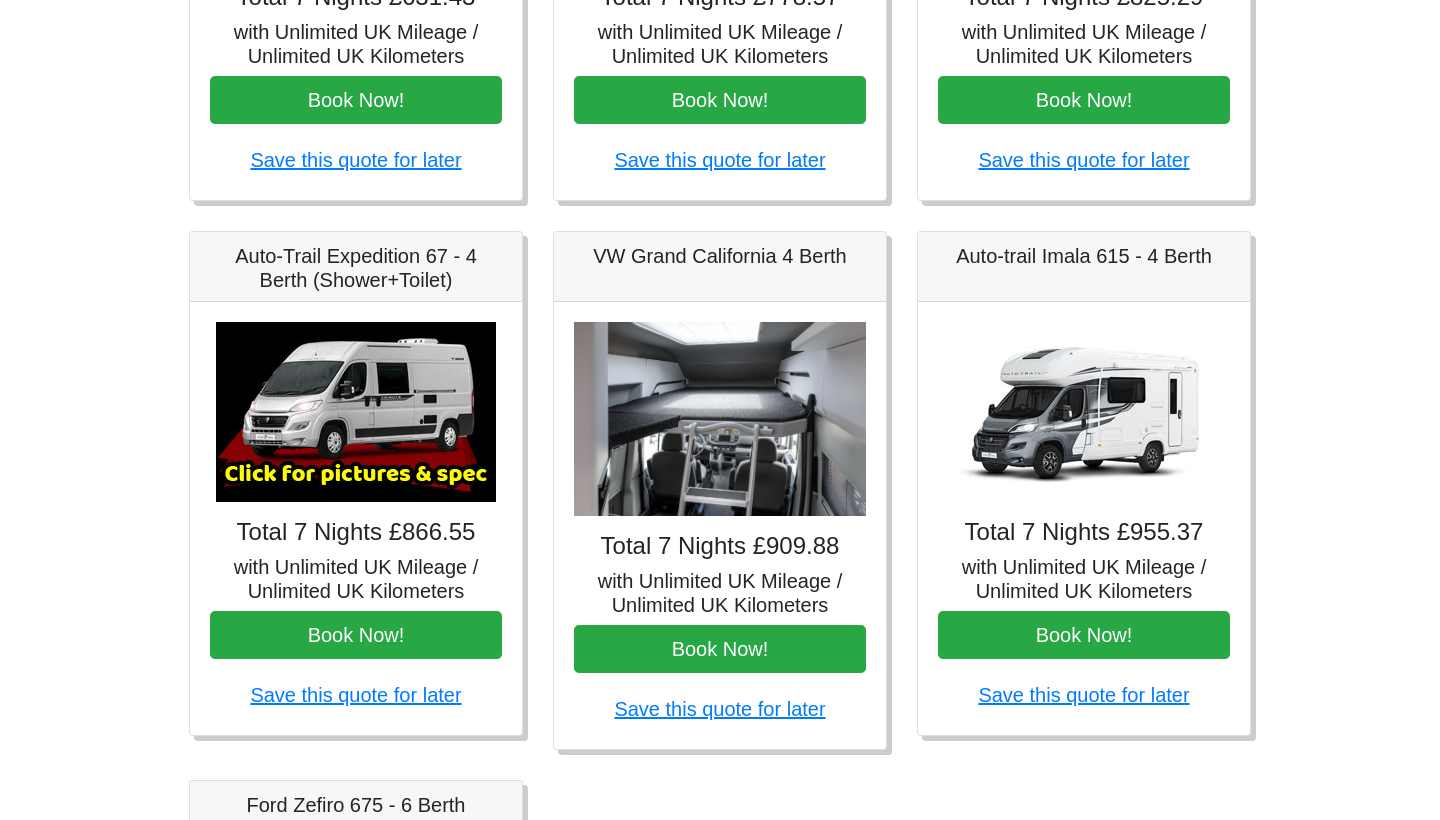 click at bounding box center [356, 412] 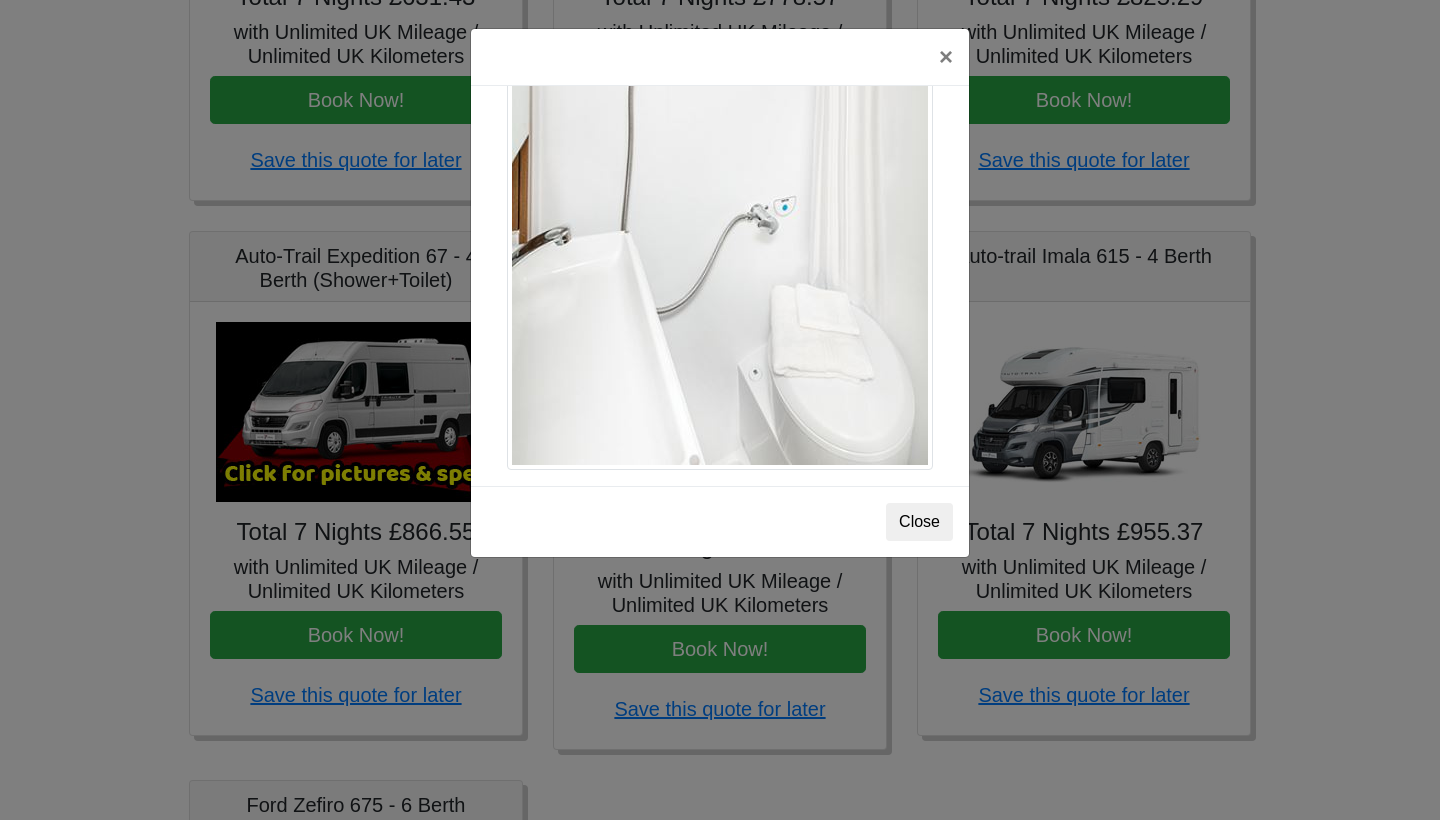 scroll, scrollTop: 2750, scrollLeft: 0, axis: vertical 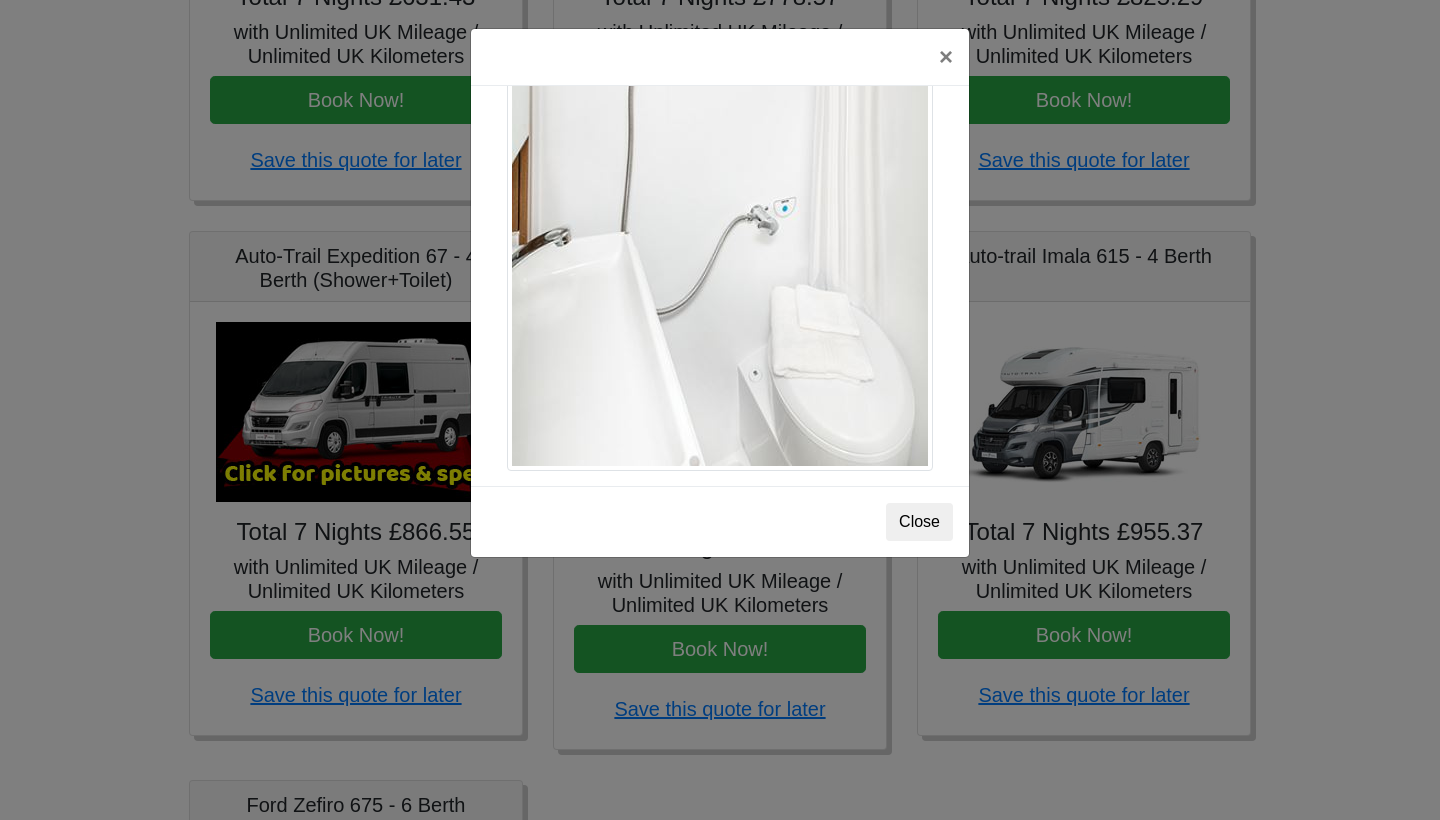 click on "×
Auto-trail Tribute 669 Spec
TECHNICAL DATA
Engine: Fiat Ducato 115bhp, 2 litre Diesel Engine.
Transmission: 6 Speed Manual Transmission, PAS, ABS
Equipment: AM/FM Radio with multimedia connection. Bluetooth Connectivity, USB port, 2 cab lighter sockets (12v), Cab Air Conditioning.
Seating: Two in front on captain's seats which swivel with 3 point inertia belts, two in rear with 3 point inertia belts
HABITATION
VEHICLE DIMENSIONS
External Width 2.27m
External Height 2.65m
External Length 5.99m
Gross Vehicle Weight 3,500kg
VEHICLE INVENTORY
Hook Up Cable / First Aid Box / Hose Pipe / Knives / Forks / Table Spoons / Tea Spoons / Scissors / Large Knife / Pans / Kettle / Bowls / Plates / Beakers / Mugs / Ignition Lighter / Wheel Blocks / Fire Blanket / Fire Extinguisher
Close" at bounding box center (720, 410) 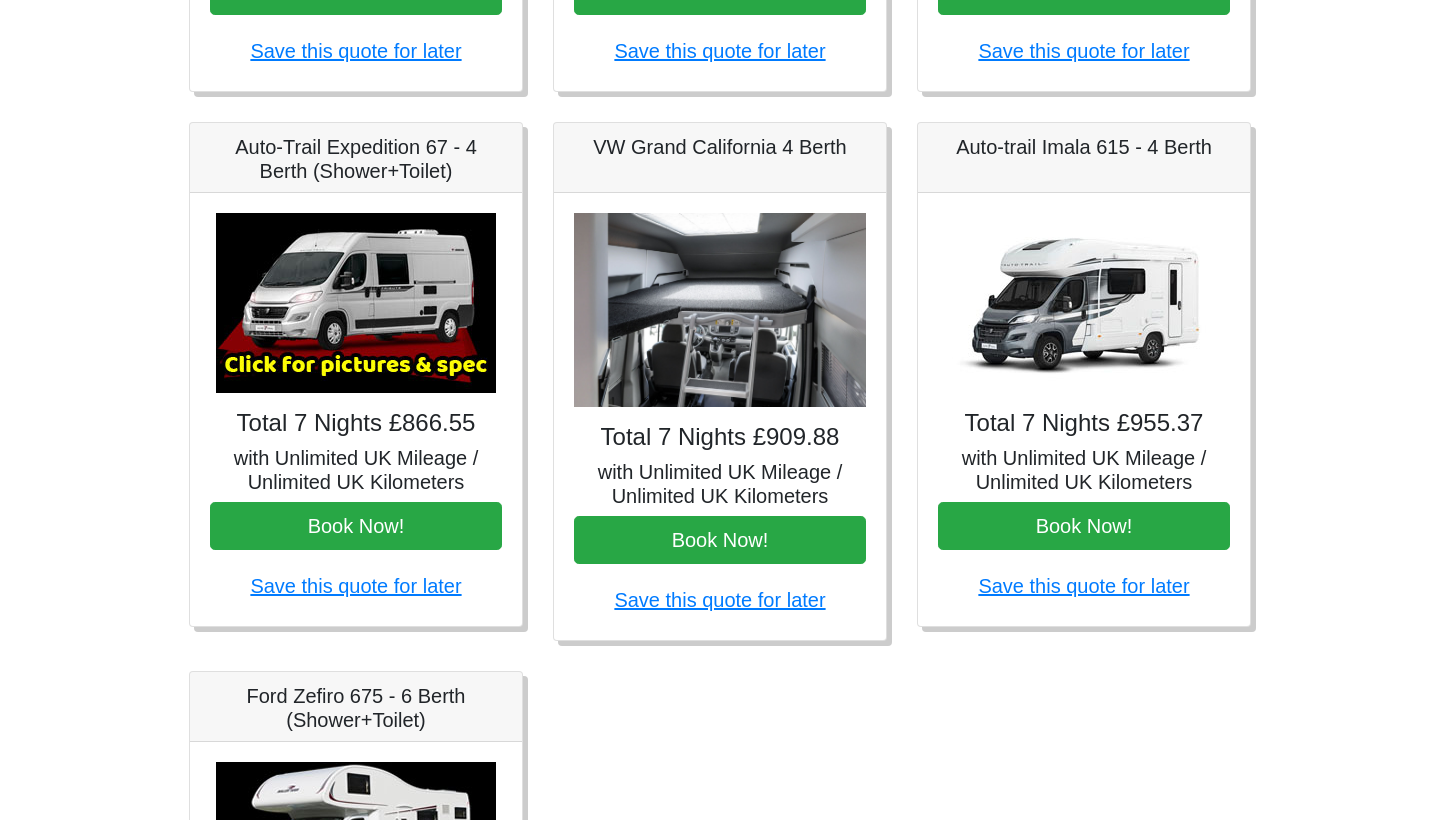 scroll, scrollTop: 753, scrollLeft: 0, axis: vertical 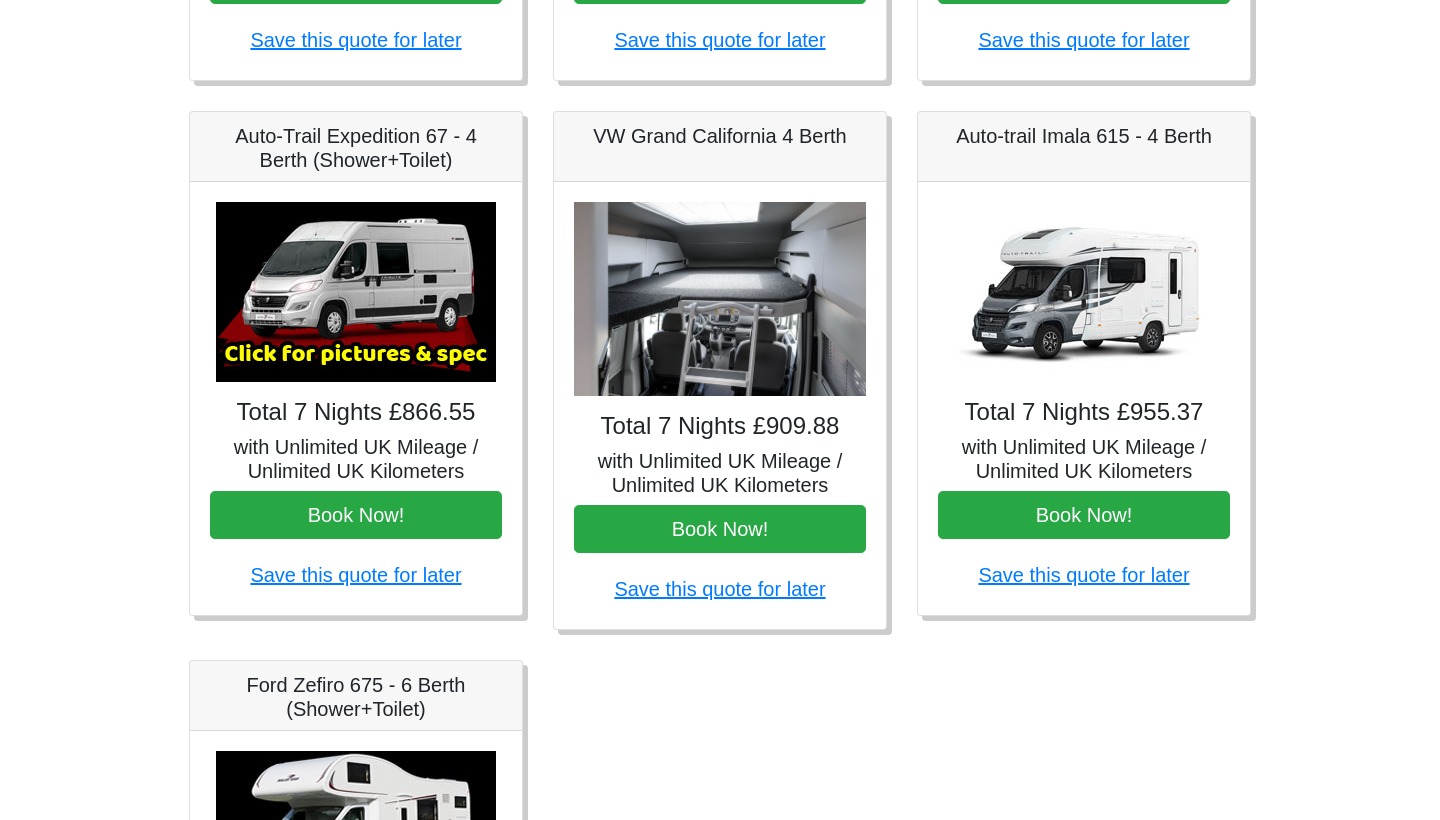 click at bounding box center [720, 299] 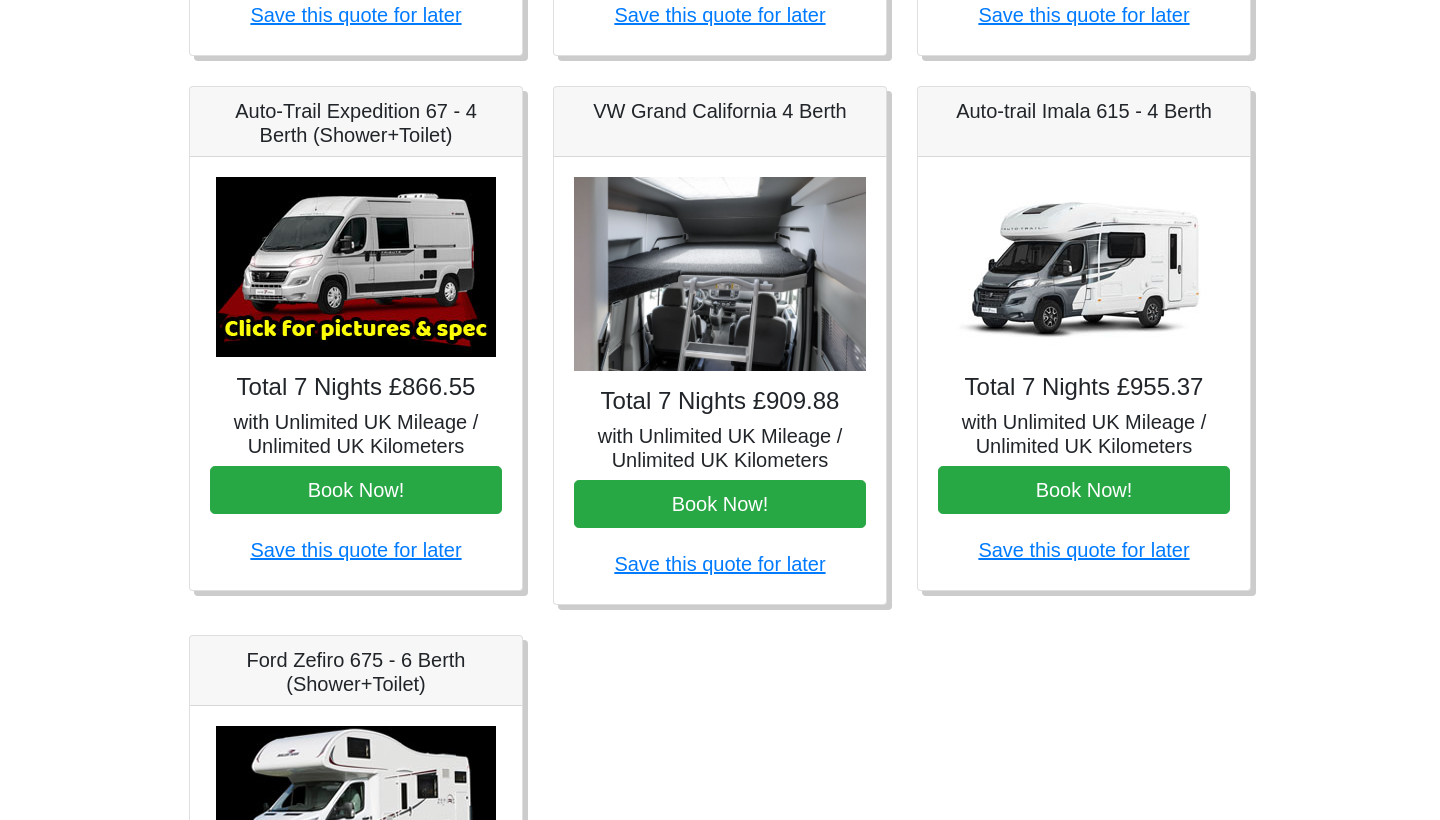 scroll, scrollTop: 774, scrollLeft: 0, axis: vertical 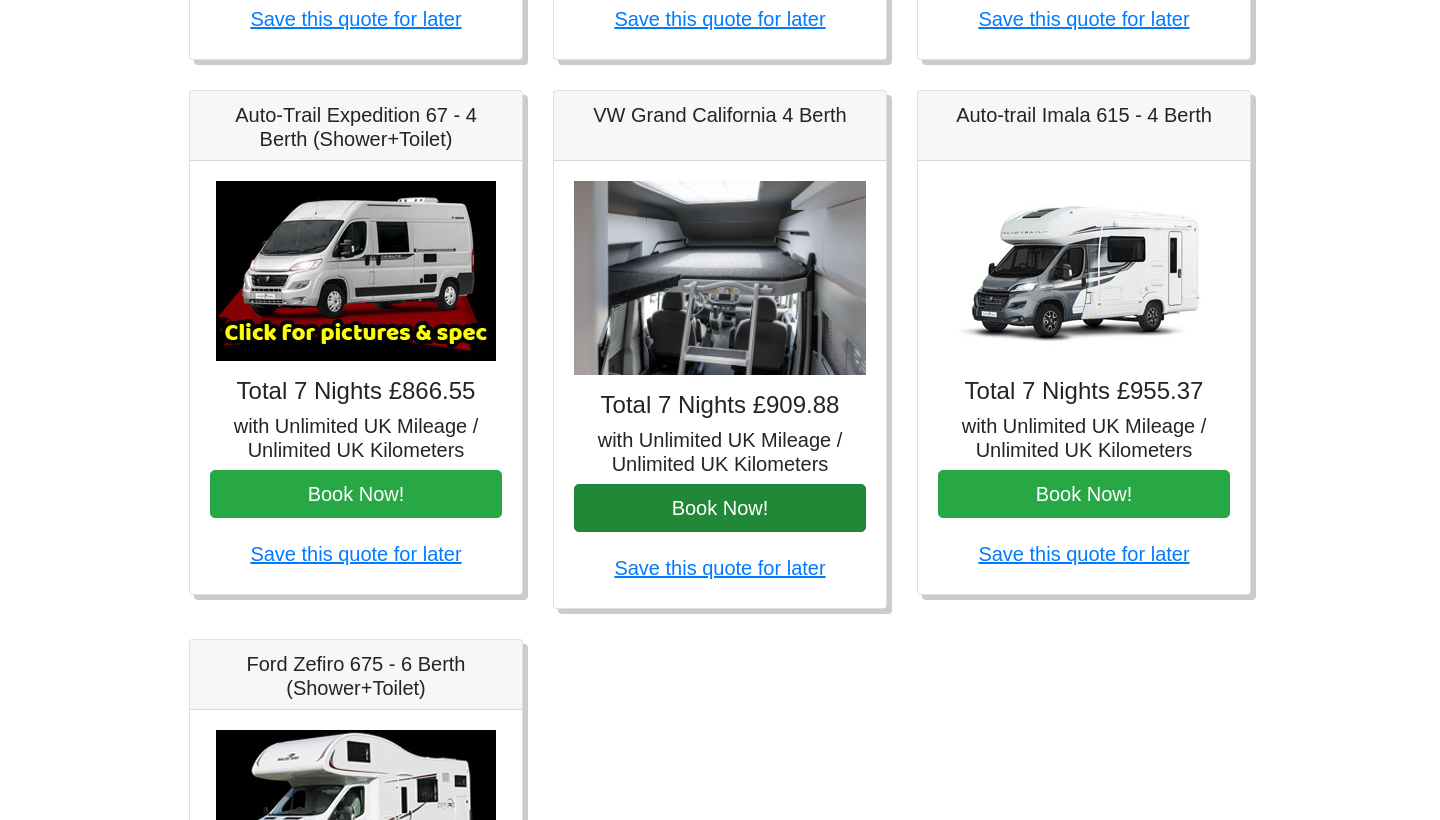 click on "Book Now!" at bounding box center [720, 508] 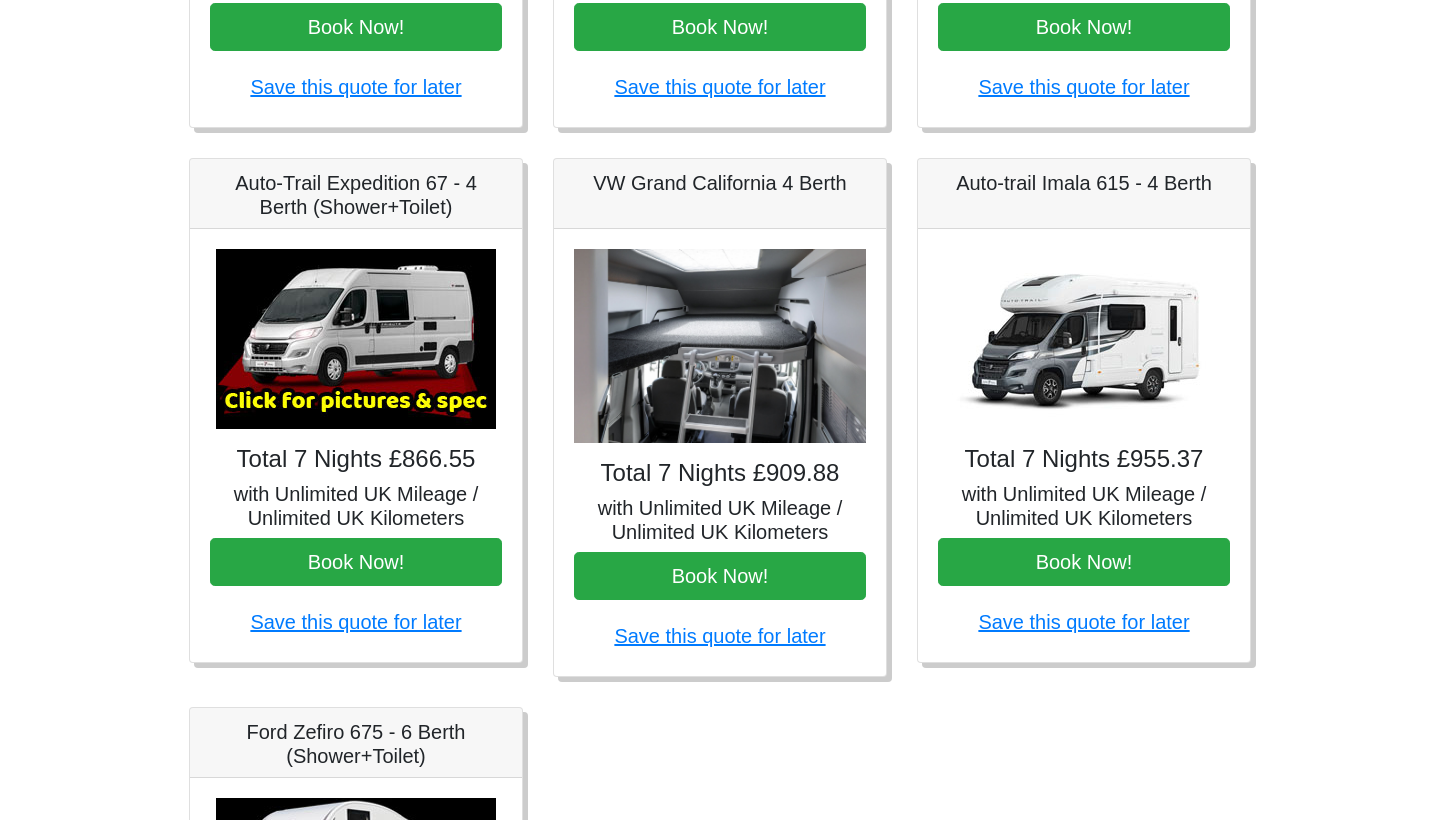 scroll, scrollTop: 707, scrollLeft: 0, axis: vertical 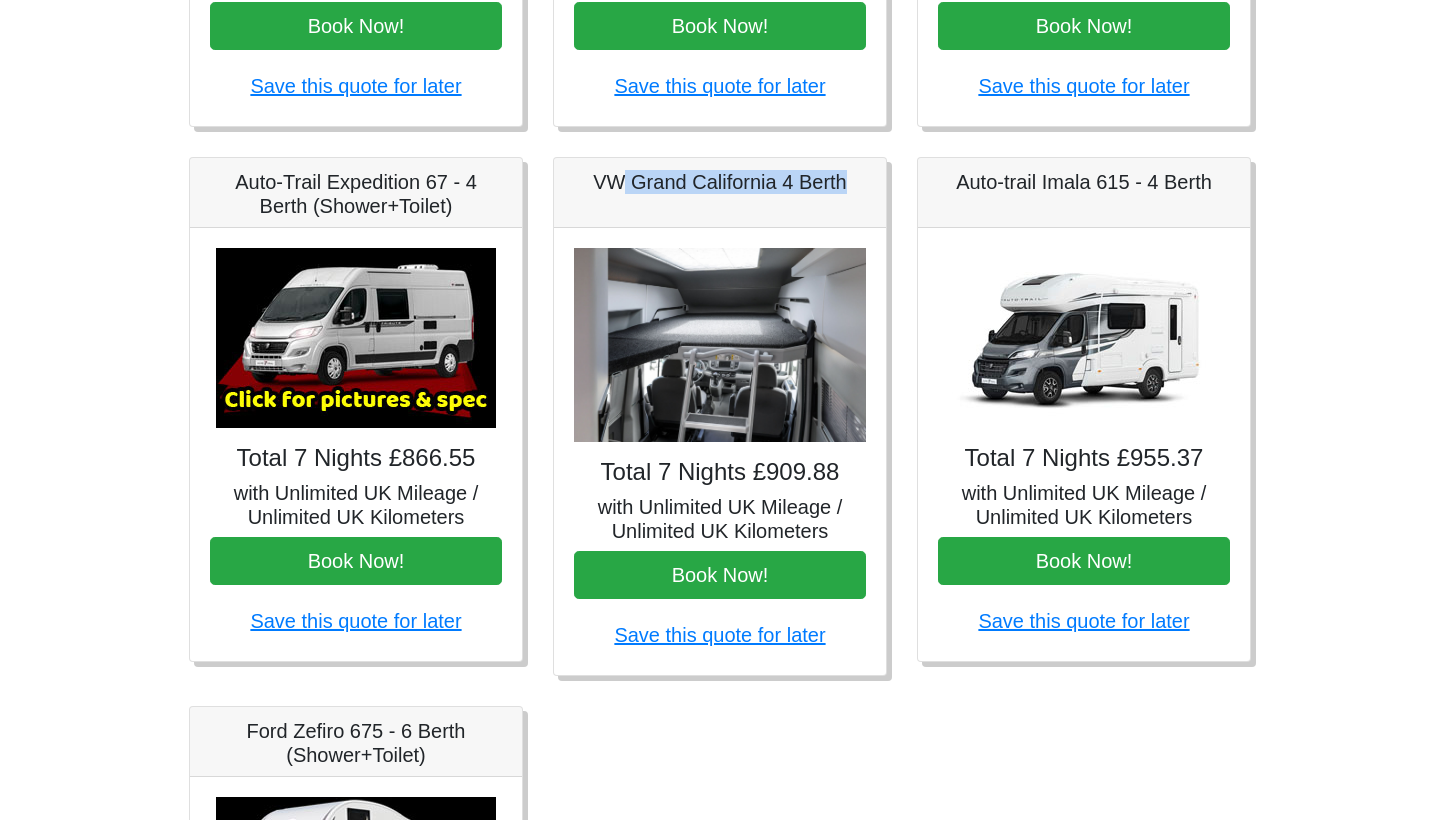 drag, startPoint x: 857, startPoint y: 179, endPoint x: 624, endPoint y: 173, distance: 233.07724 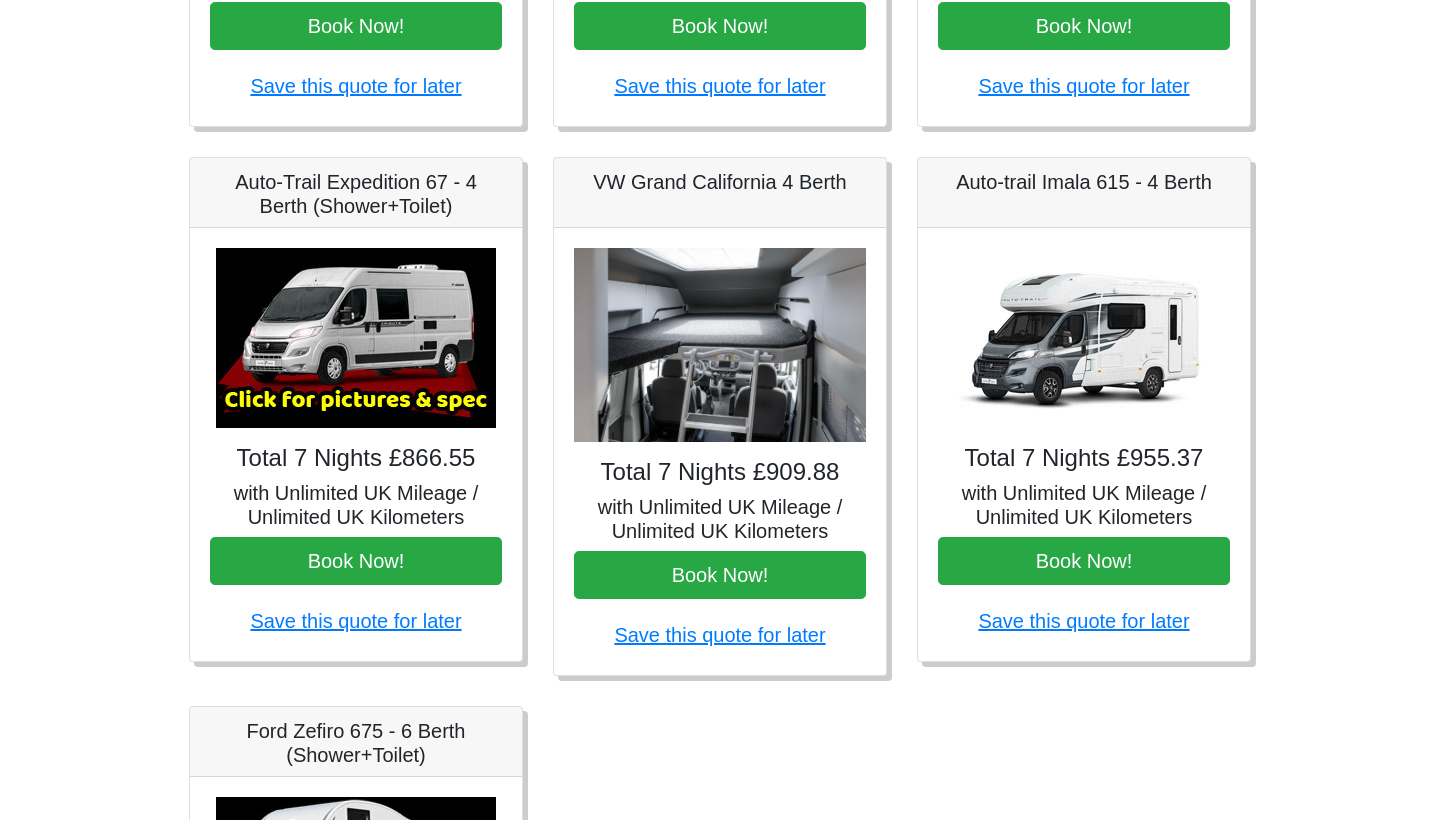drag, startPoint x: 586, startPoint y: 182, endPoint x: 870, endPoint y: 167, distance: 284.39584 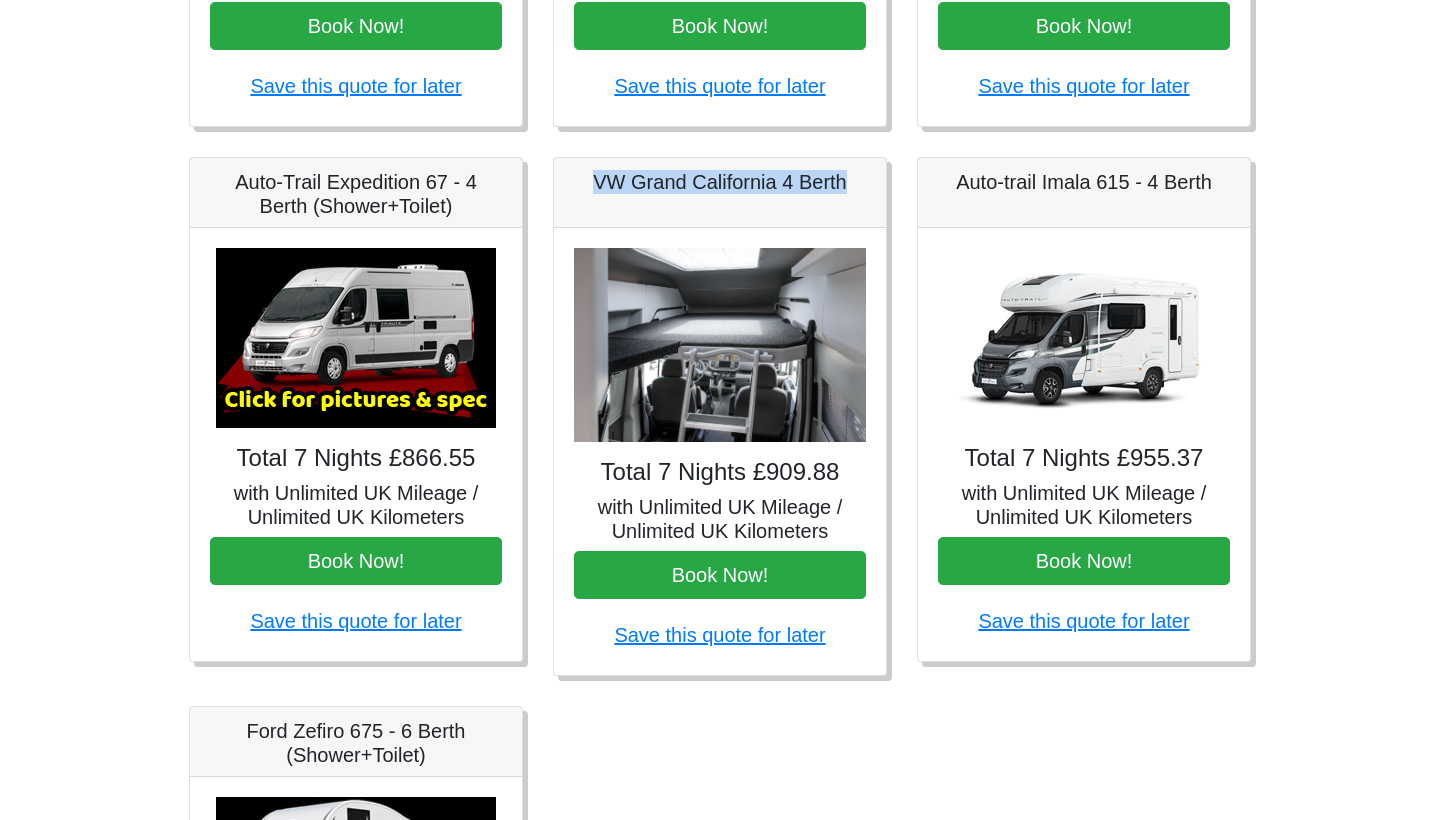 drag, startPoint x: 864, startPoint y: 181, endPoint x: 586, endPoint y: 172, distance: 278.14566 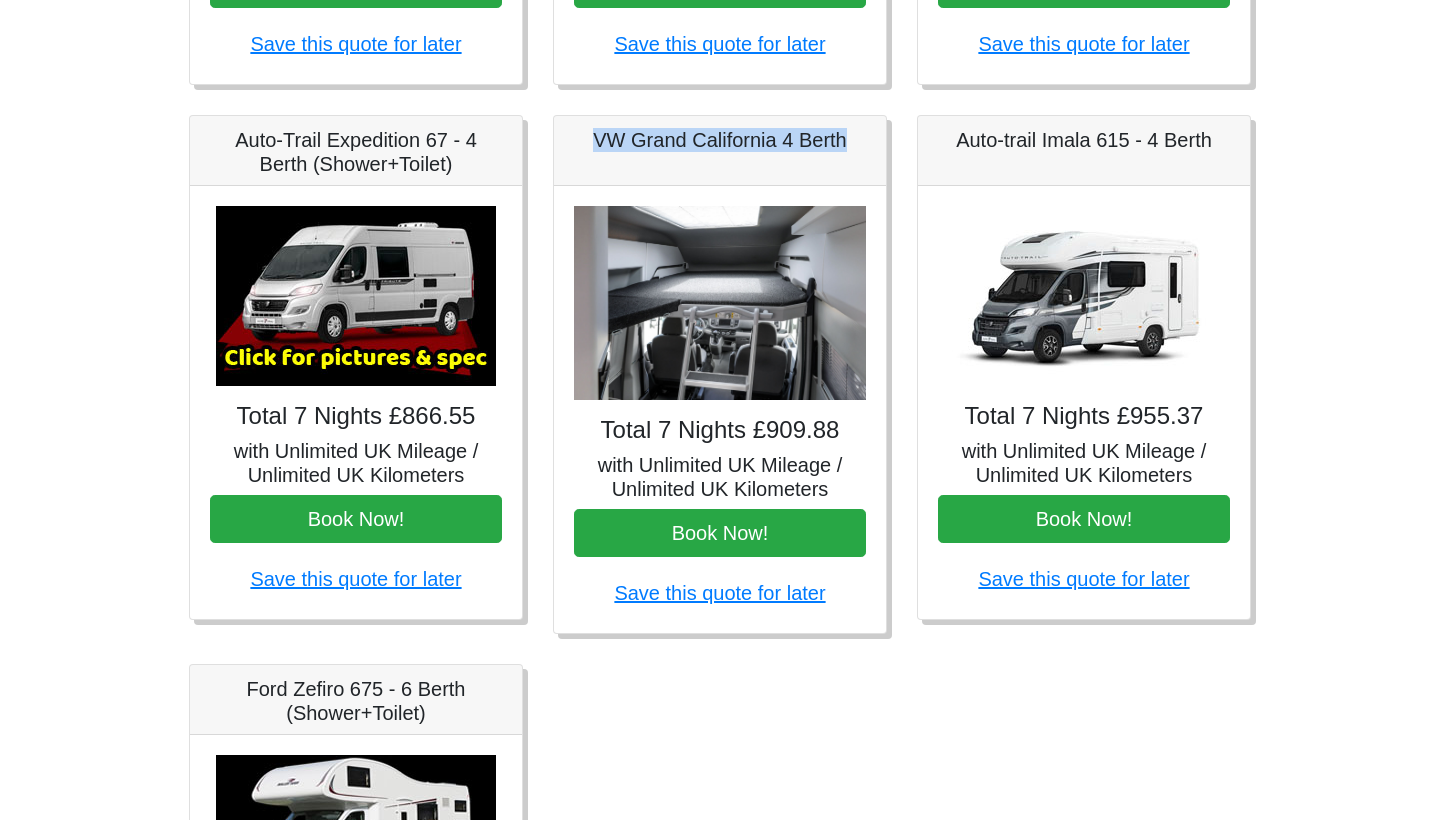 scroll, scrollTop: 723, scrollLeft: 0, axis: vertical 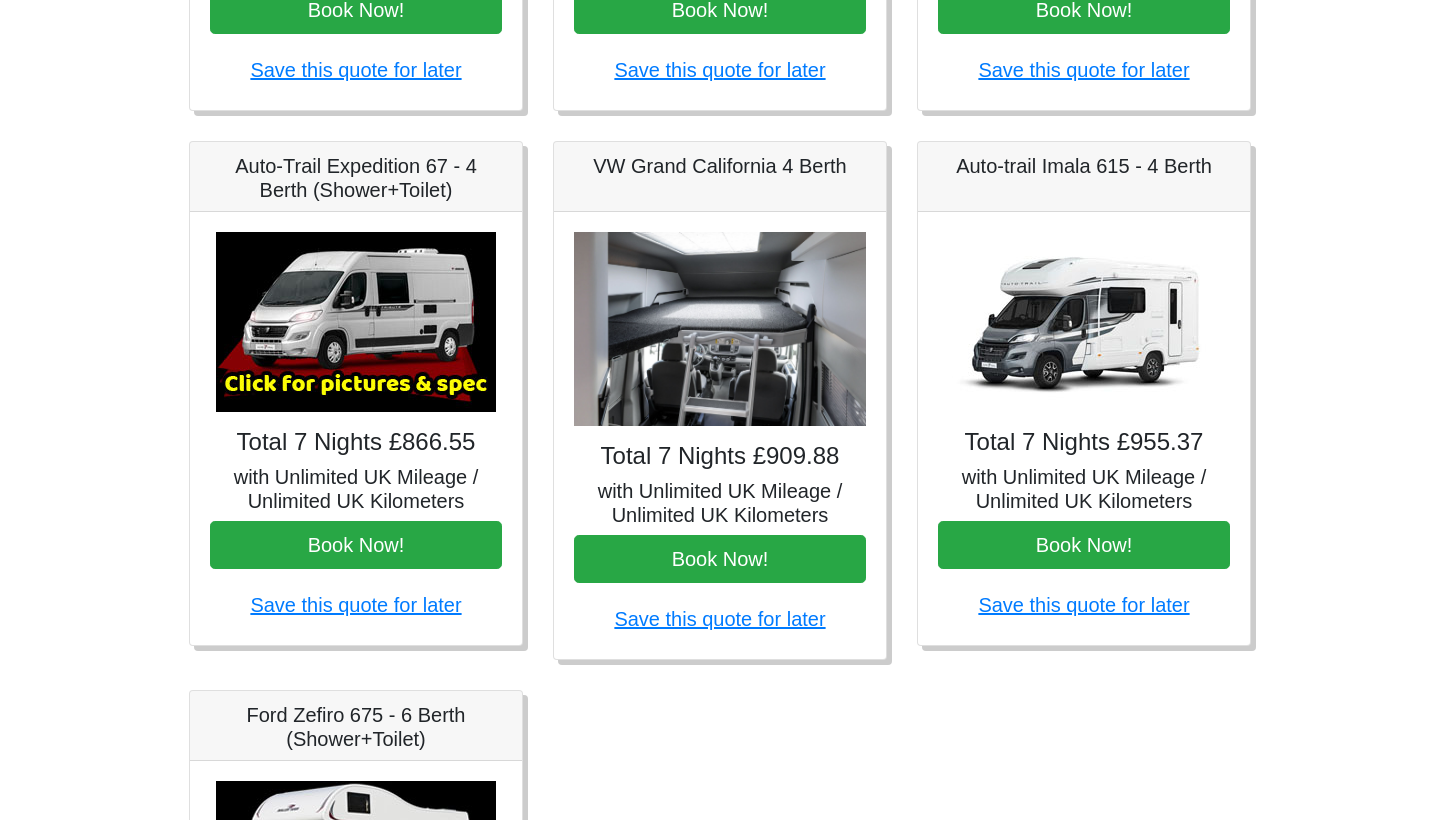 click on "with Unlimited UK Mileage / Unlimited UK Kilometers" at bounding box center [720, 503] 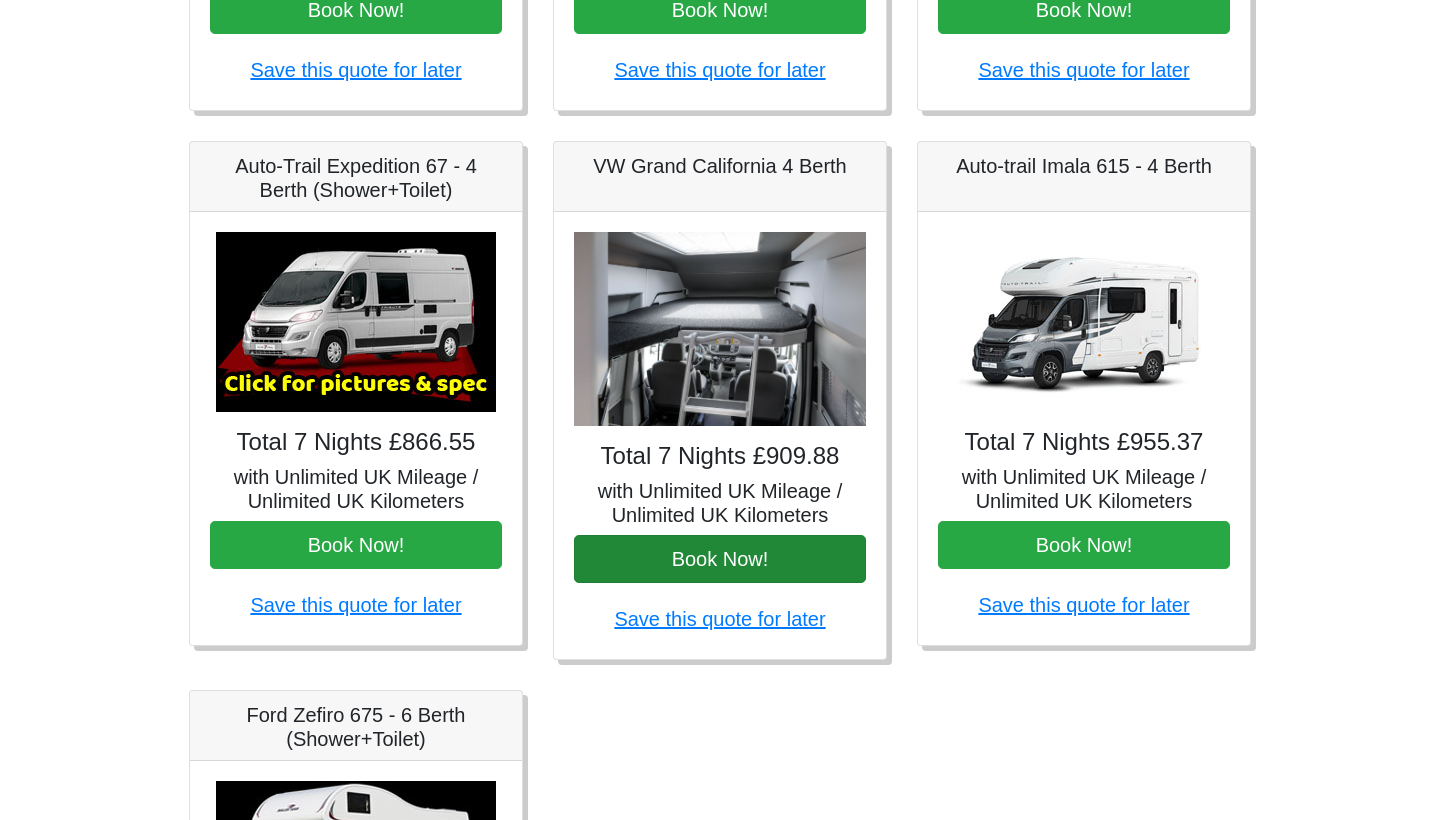 click on "Book Now!" at bounding box center [720, 559] 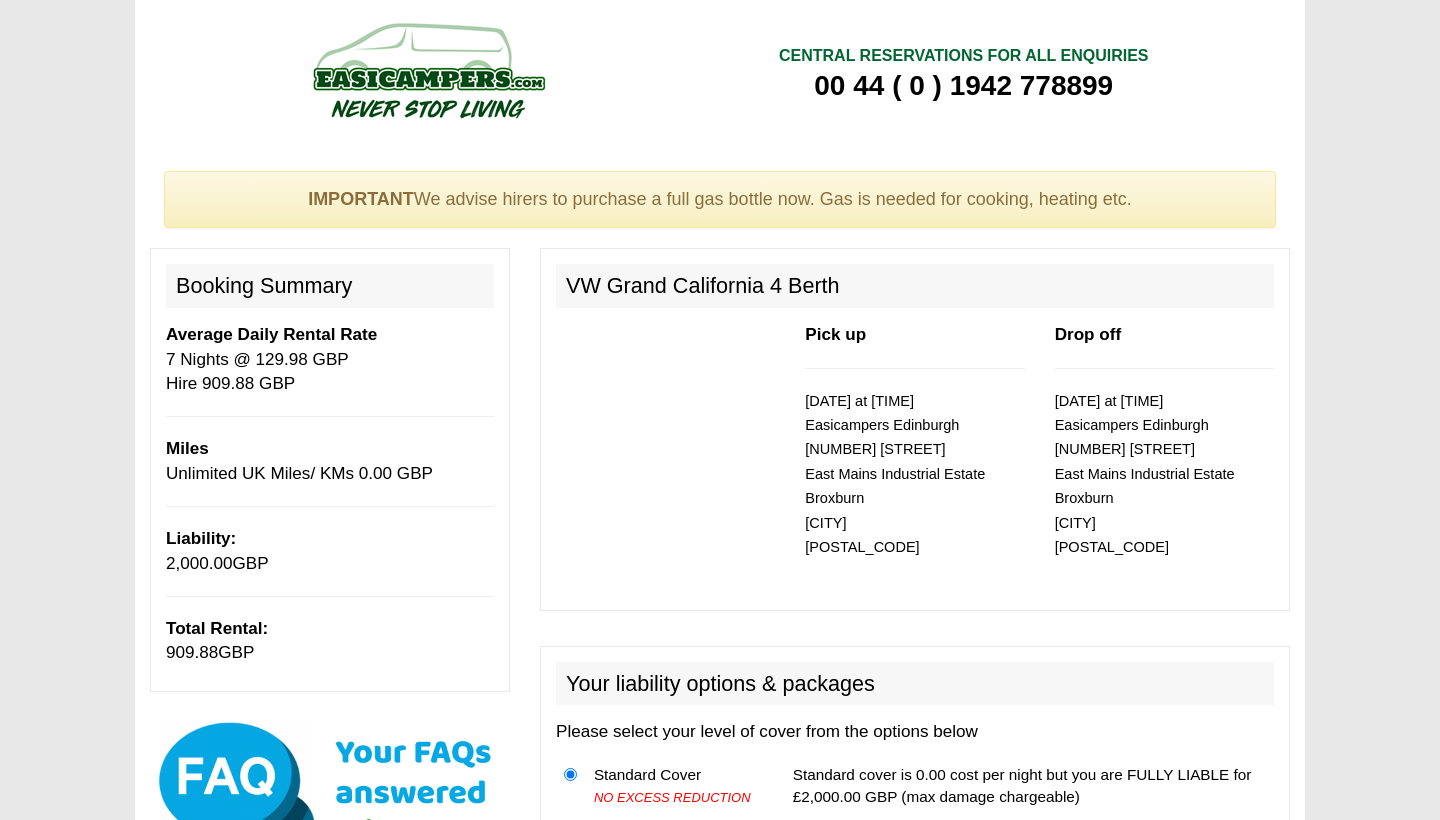 scroll, scrollTop: 0, scrollLeft: 0, axis: both 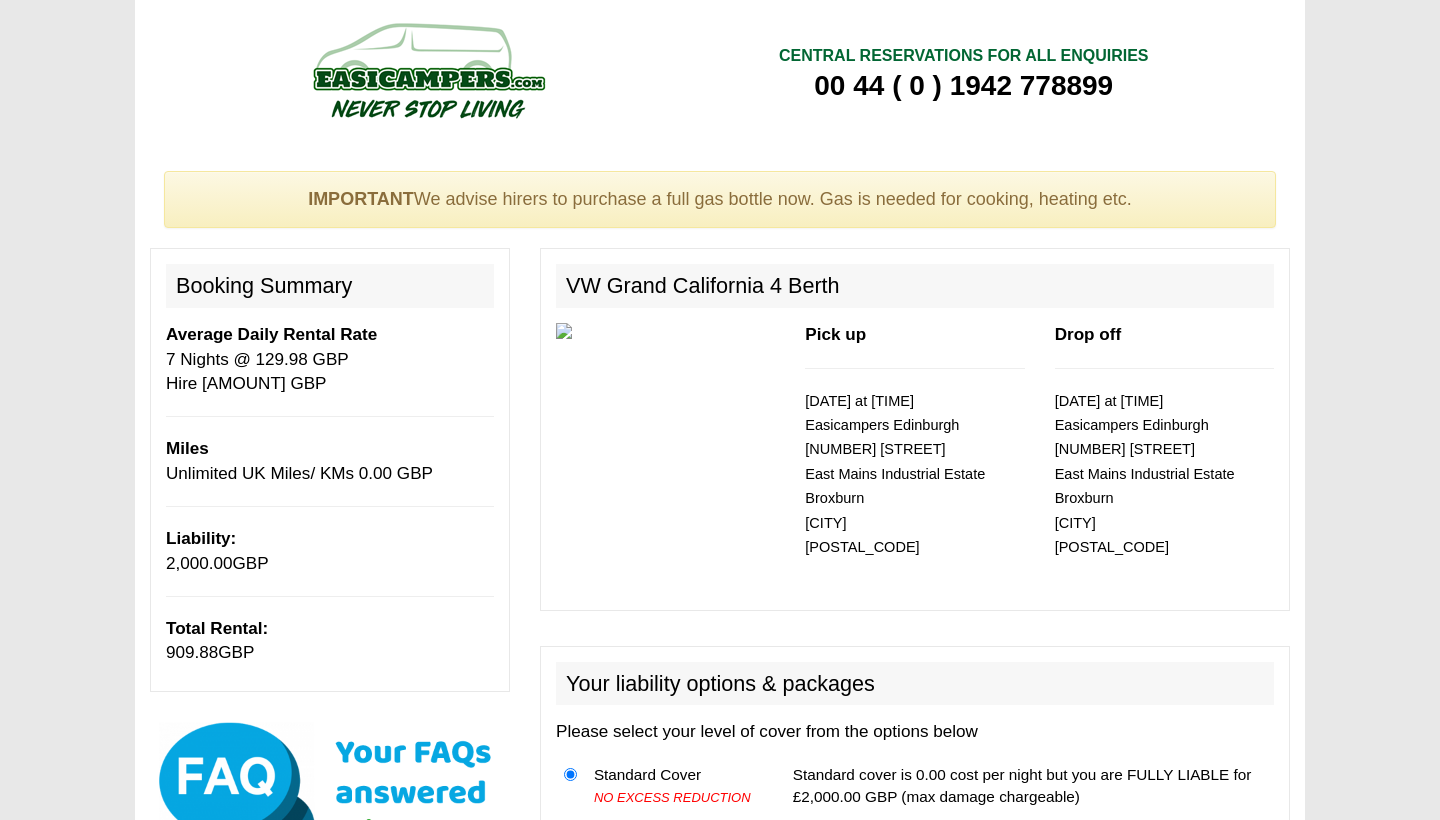 click at bounding box center [428, 70] 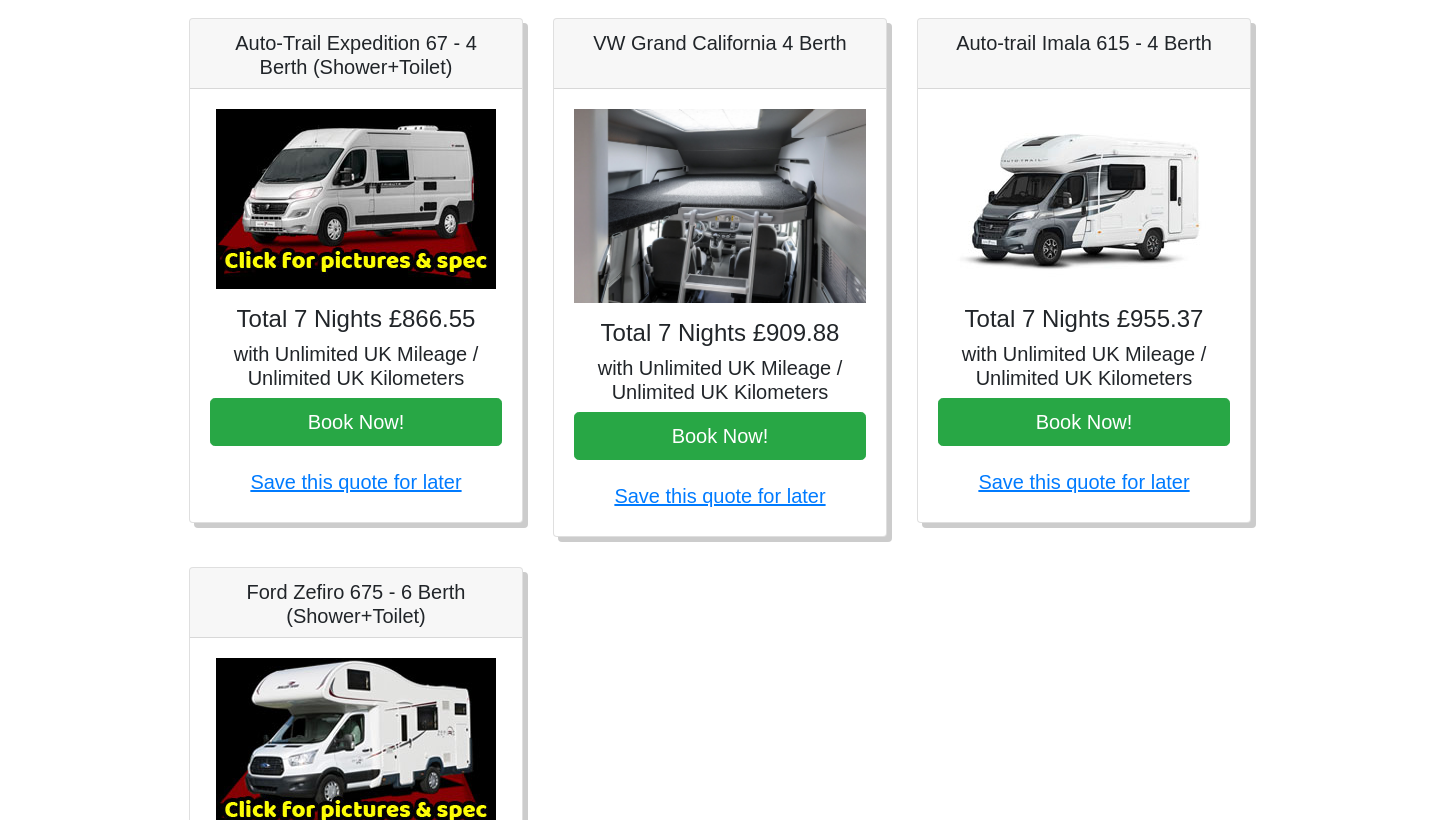 scroll, scrollTop: 847, scrollLeft: 0, axis: vertical 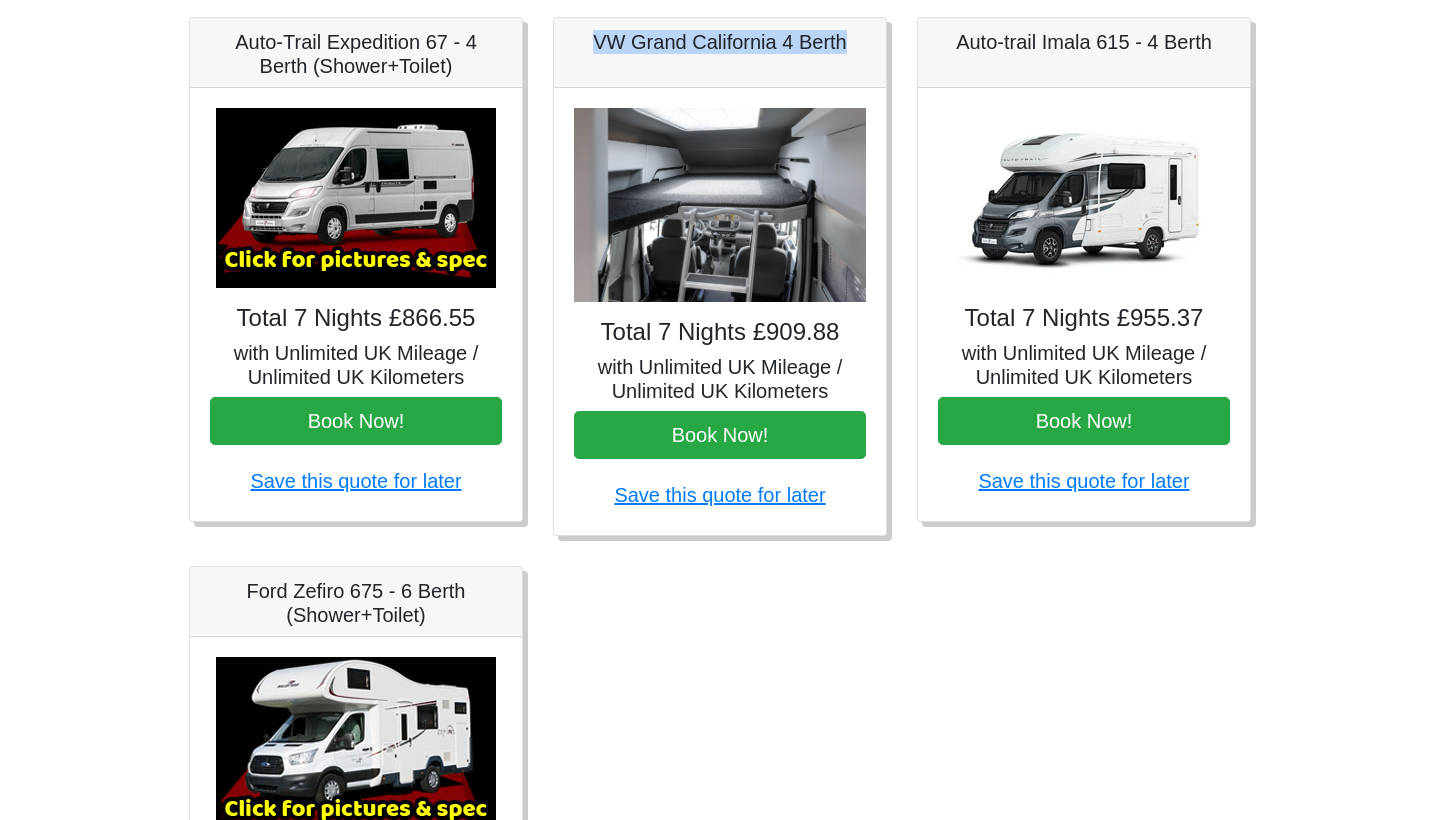 drag, startPoint x: 870, startPoint y: 37, endPoint x: 590, endPoint y: 36, distance: 280.0018 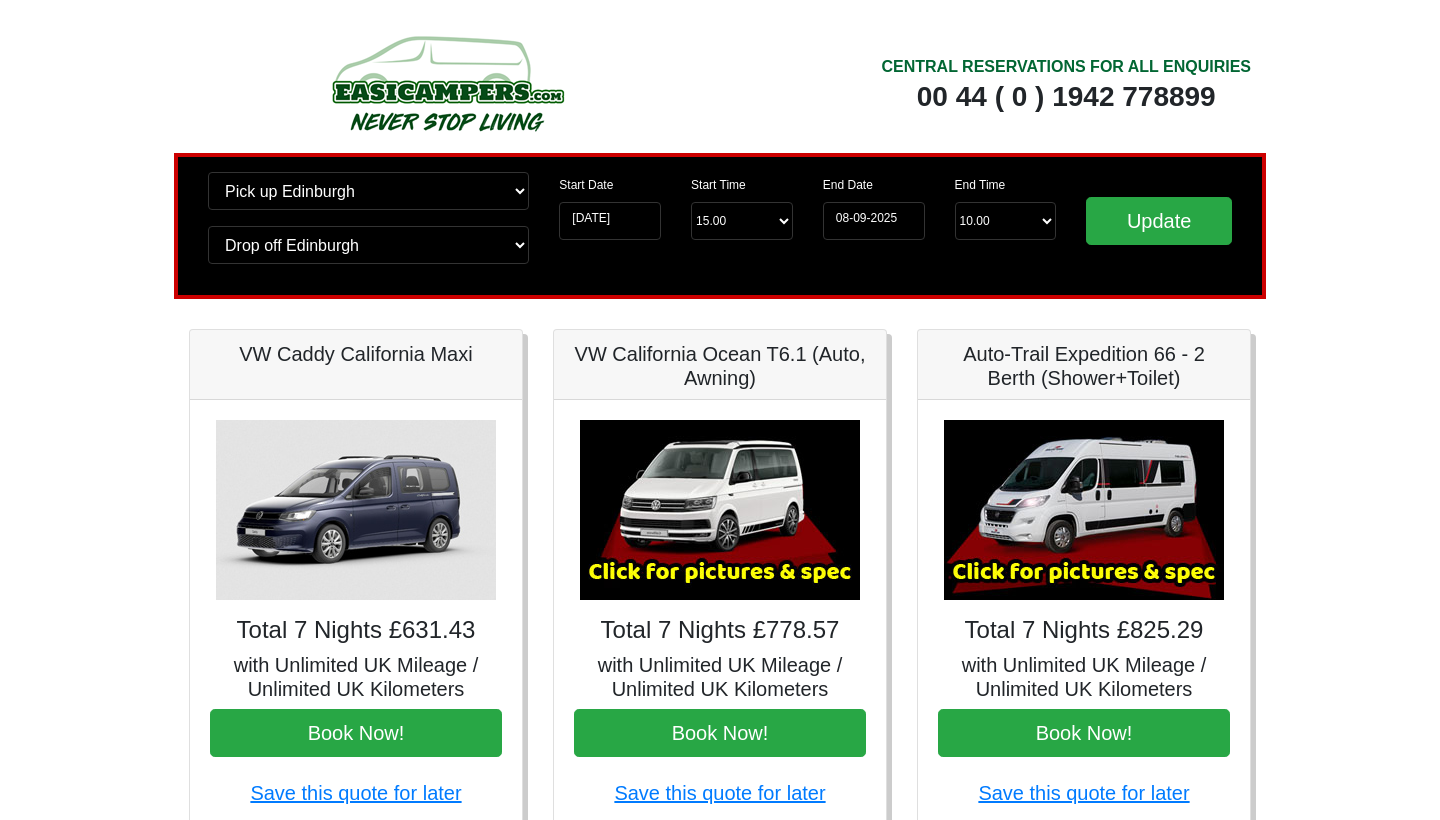 scroll, scrollTop: 0, scrollLeft: 0, axis: both 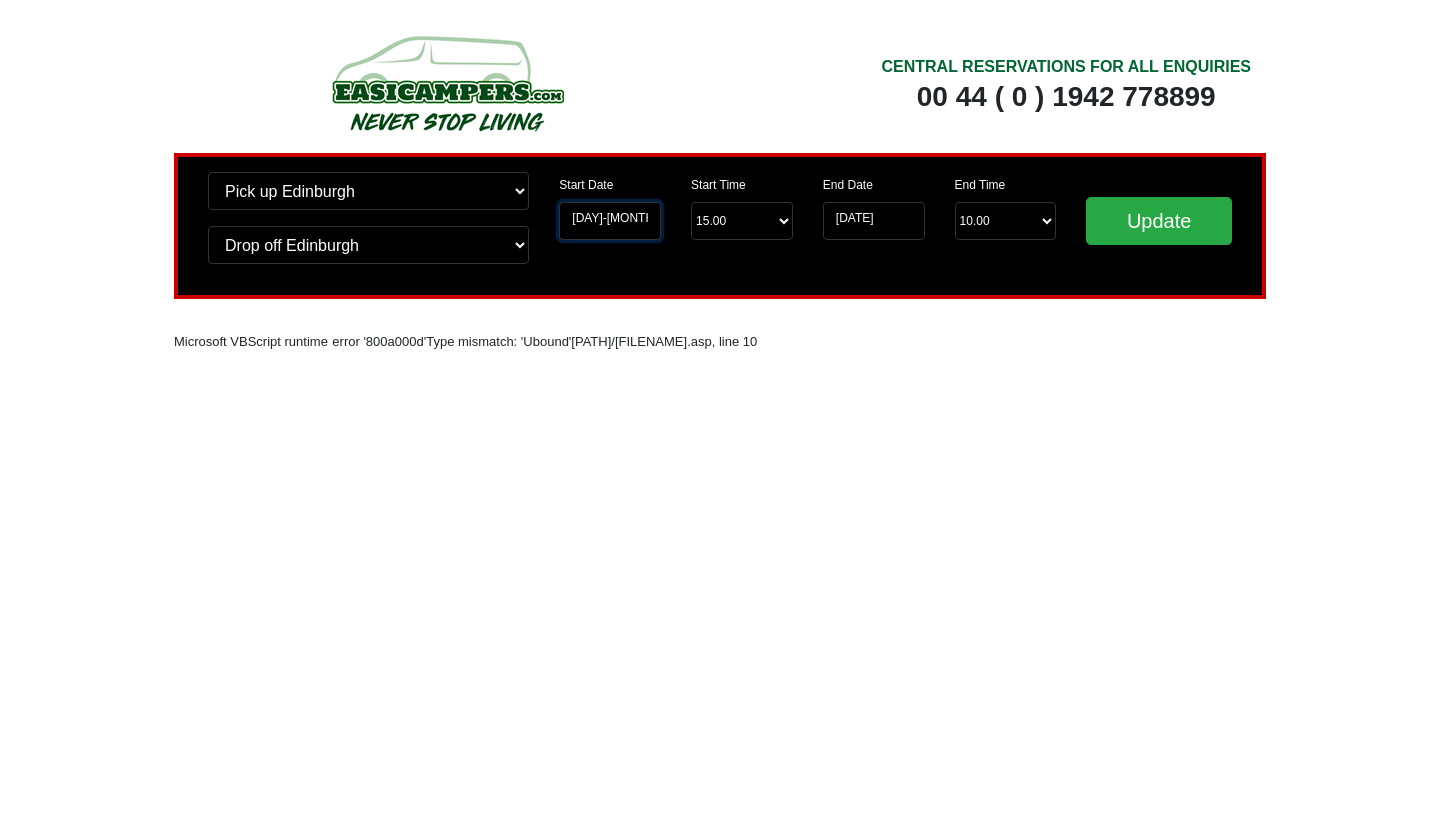 click on "[DAY]-[MONTH]-[YEAR]" at bounding box center (610, 221) 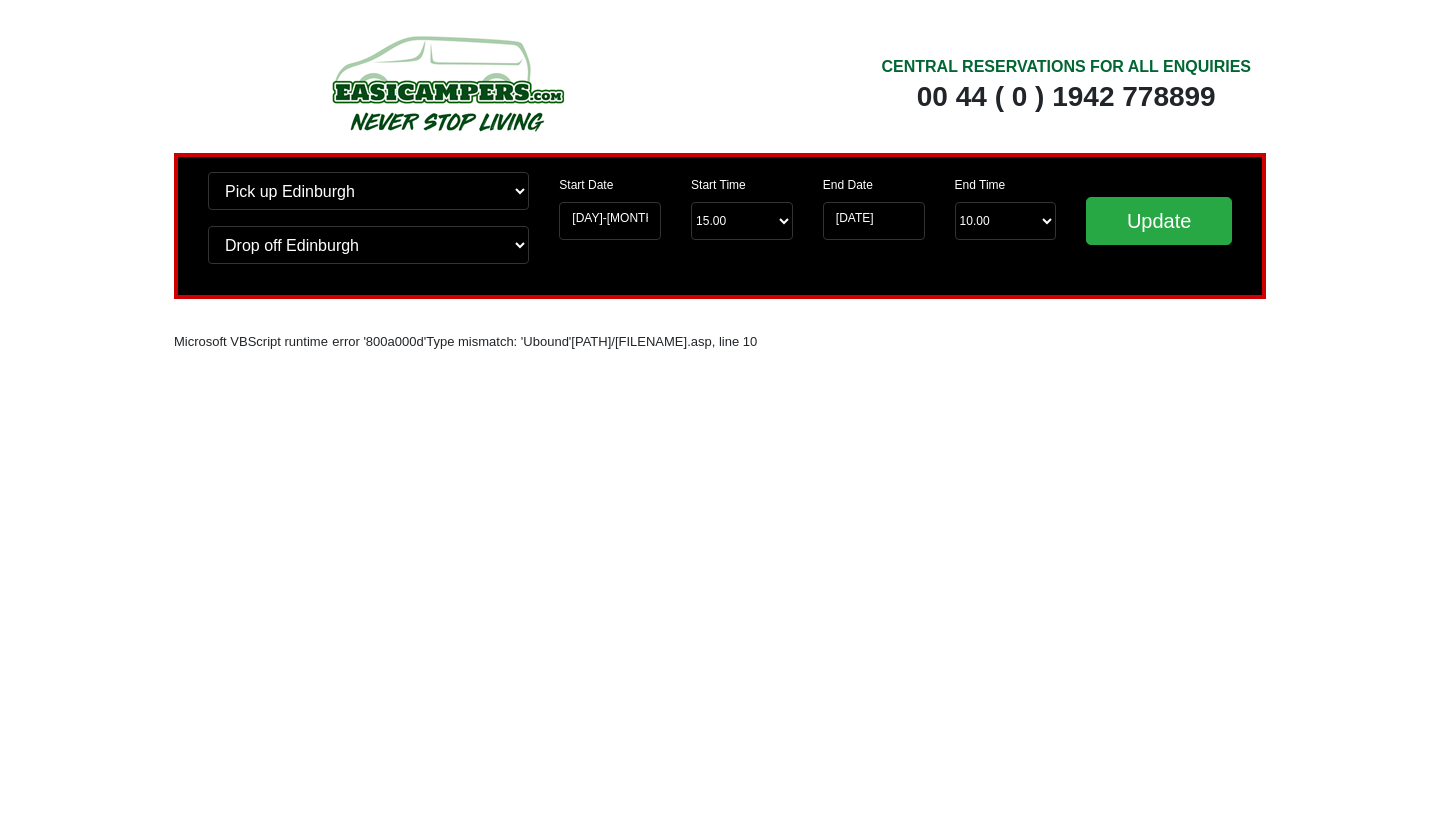 click on "CENTRAL RESERVATIONS FOR ALL ENQUIRIES
00 44 ( 0 ) 1942 778899
Easicampers Booking : Search #SOH 08-2025 // #LOC EDI // #LOR 7
Change pick up location?
Pick up Edinburgh
Birmingham Airport
Blackburn Lancashire
Edinburgh Airport
Glasgow Airport
Liverpool Airport
Manchester Airport
Preston Lancashire
Wigan Lancashire
Wolverhampton
Change drop off location?
Drop off Edinburgh
Birmingham Airport
Blackburn Lancashire
Edinburgh Airport
Glasgow Airport
Liverpool Airport
Manchester Airport
Preston Lancashire
Wigan Lancashire
Wolverhampton
Start Date
07-08-2025
Start Time
Start Time
15.00
--------
11.00 am (Saturday & Sunday Only)
12.00 pm (Saturday)
13.00 pm" at bounding box center [720, 208] 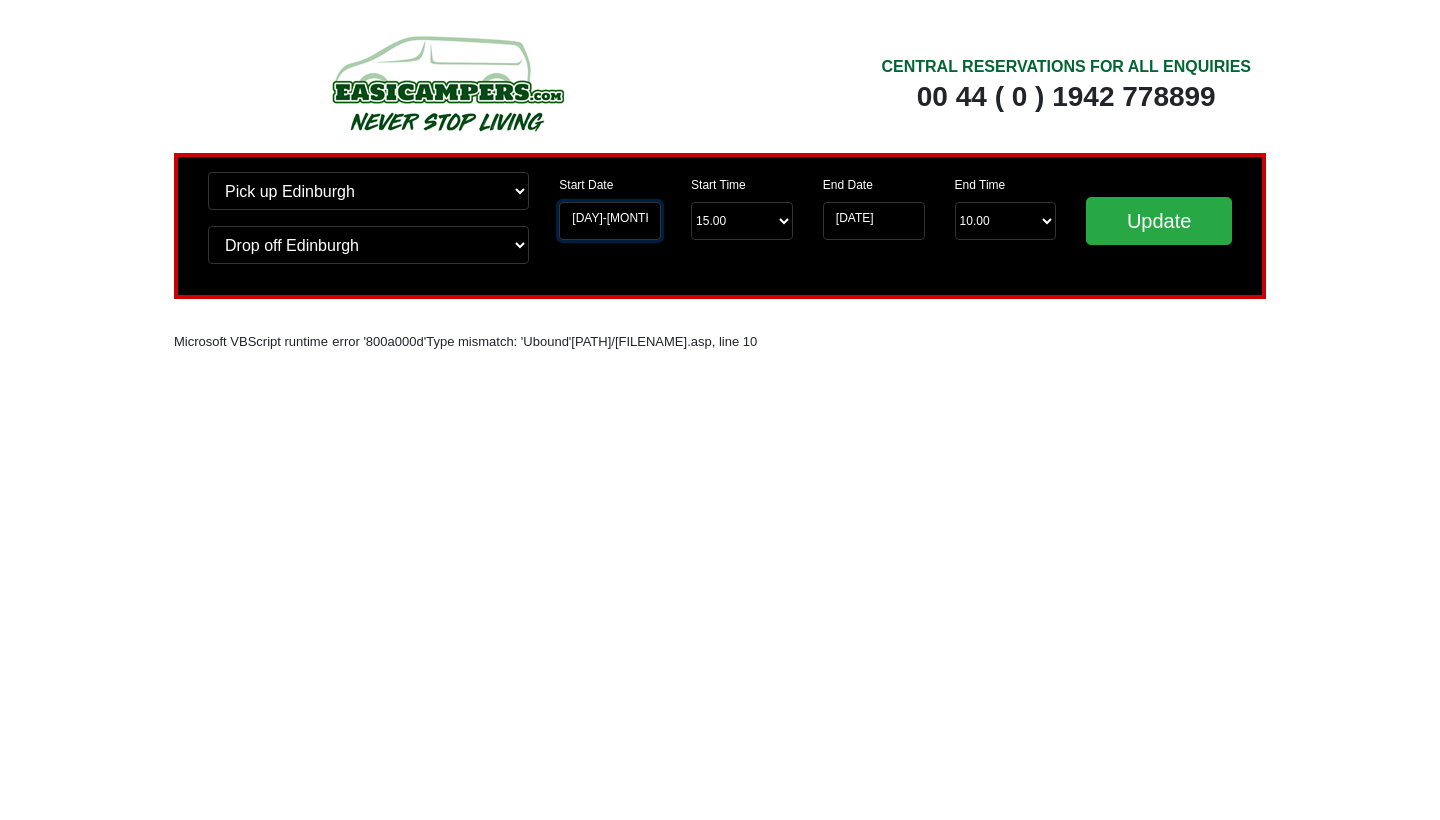click on "07-08-2025" at bounding box center [610, 221] 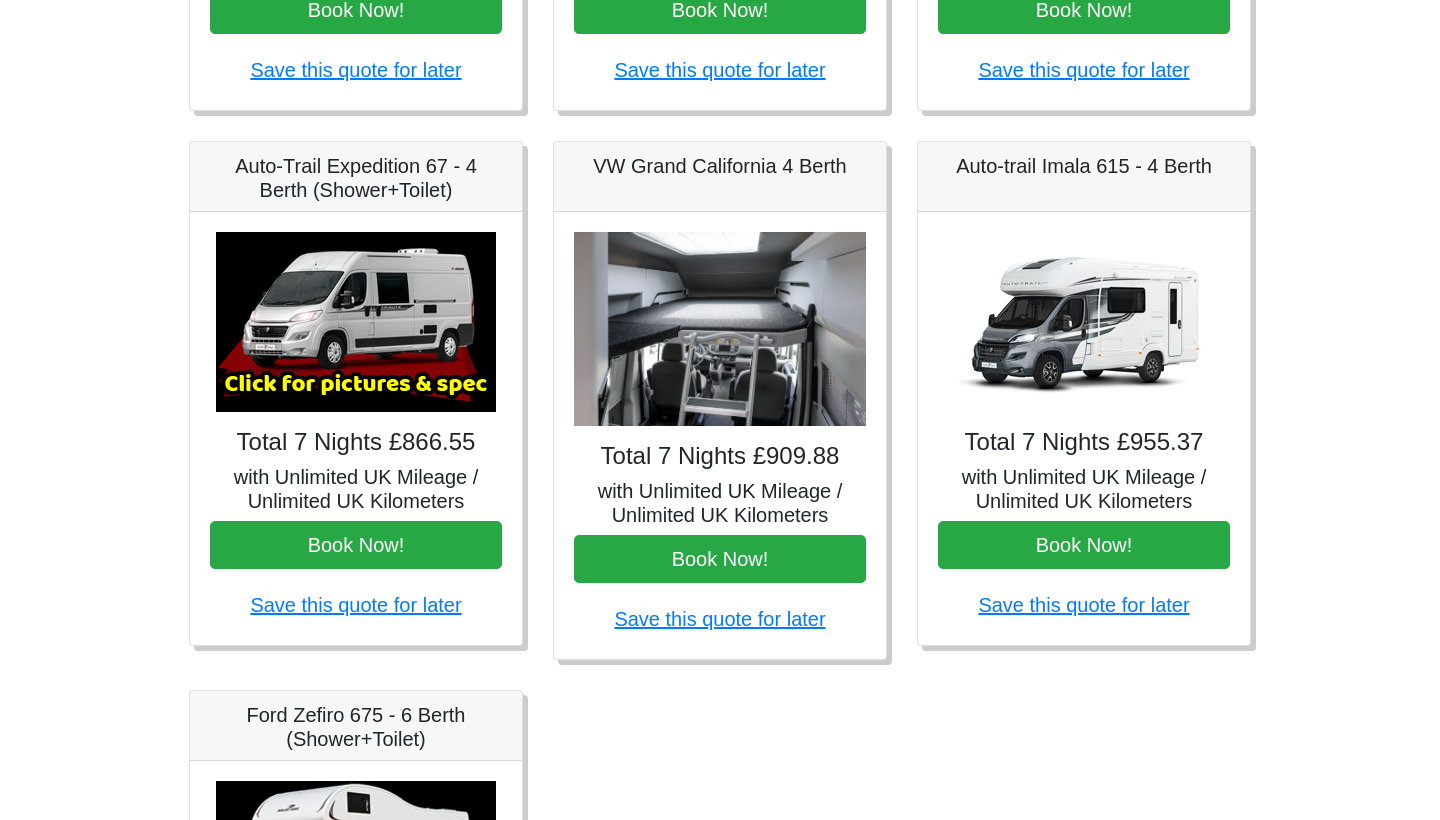 scroll, scrollTop: 718, scrollLeft: 0, axis: vertical 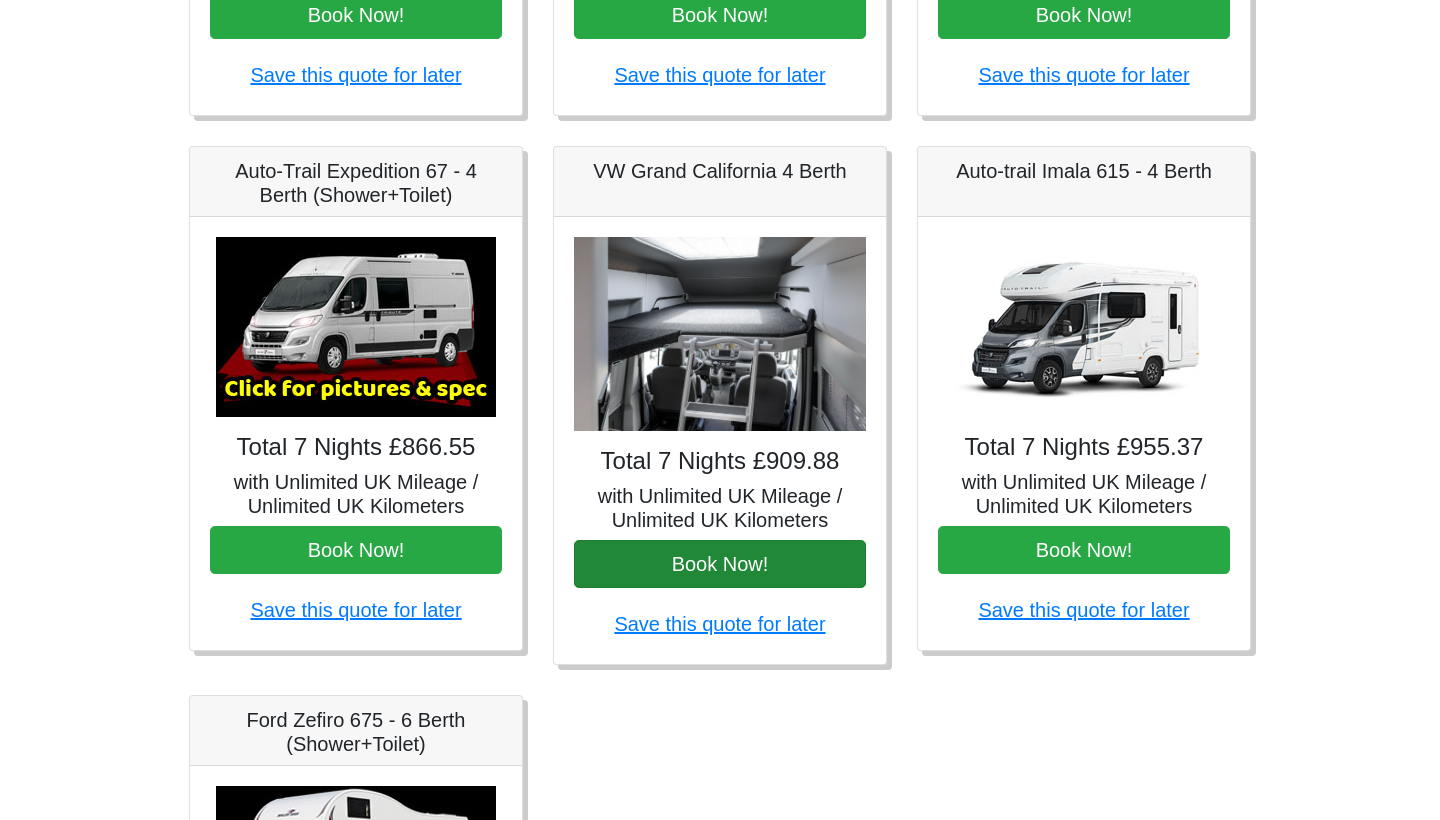 click on "Book Now!" at bounding box center (720, 564) 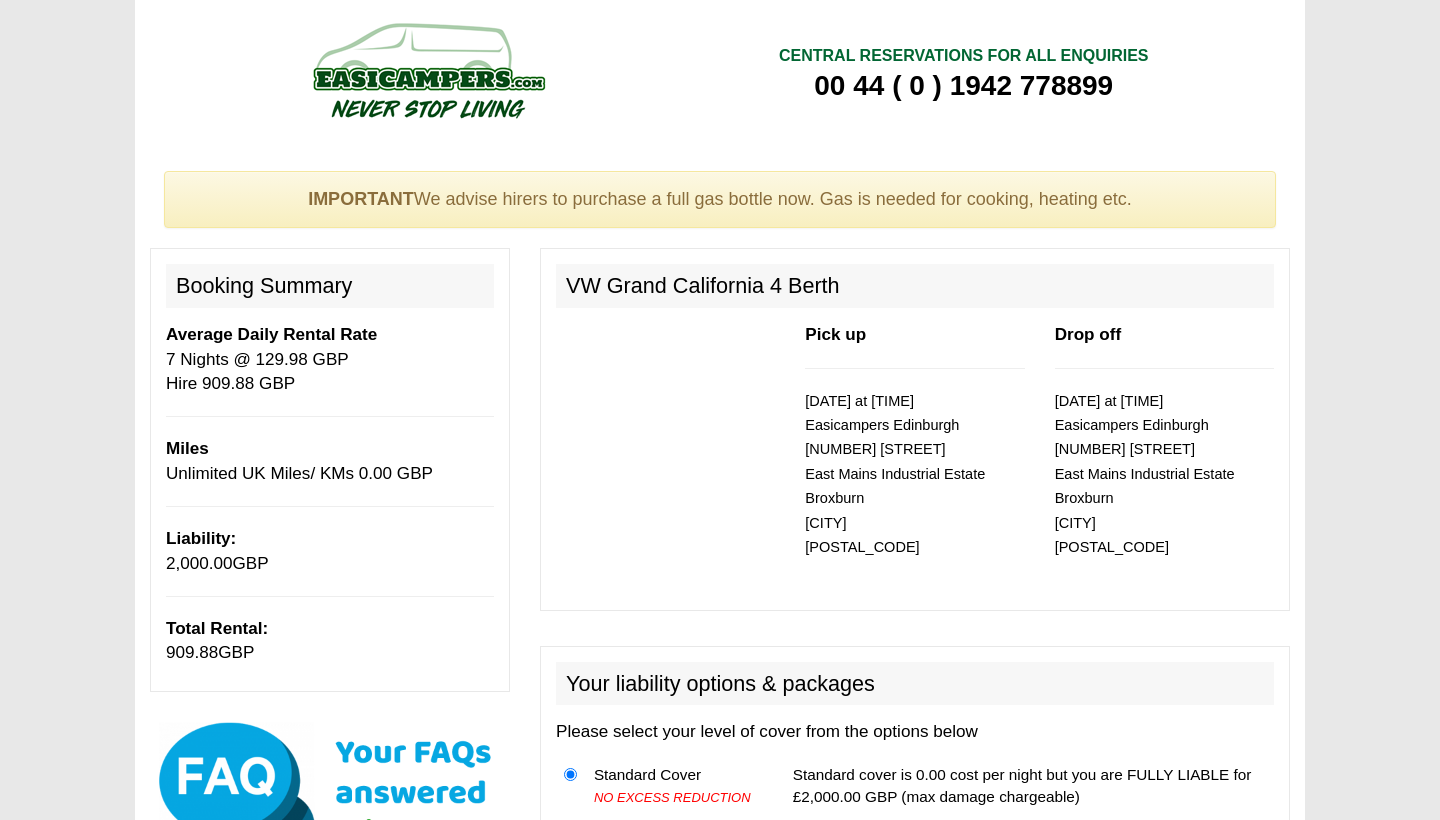 scroll, scrollTop: 0, scrollLeft: 0, axis: both 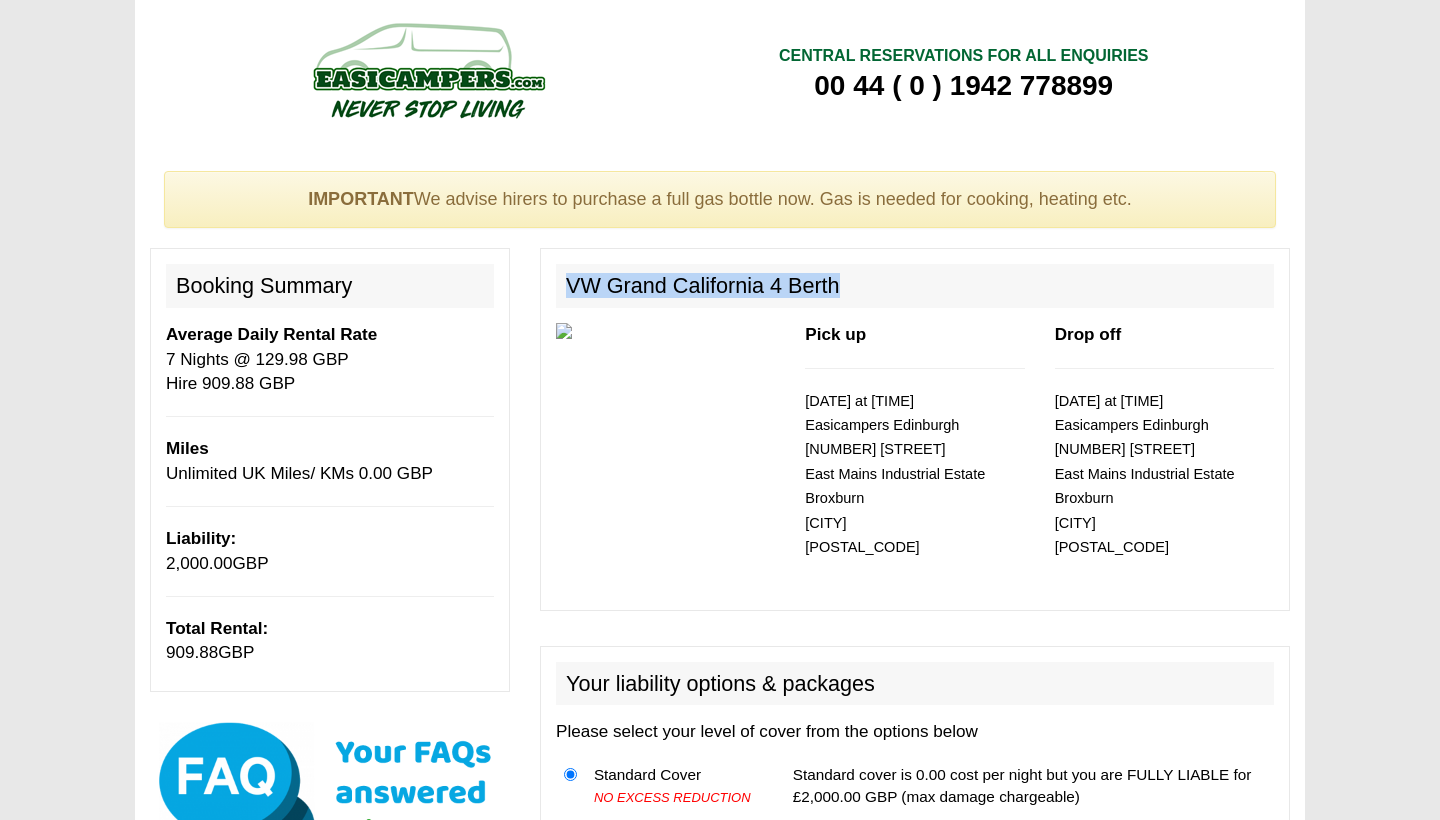 drag, startPoint x: 863, startPoint y: 276, endPoint x: 541, endPoint y: 254, distance: 322.75067 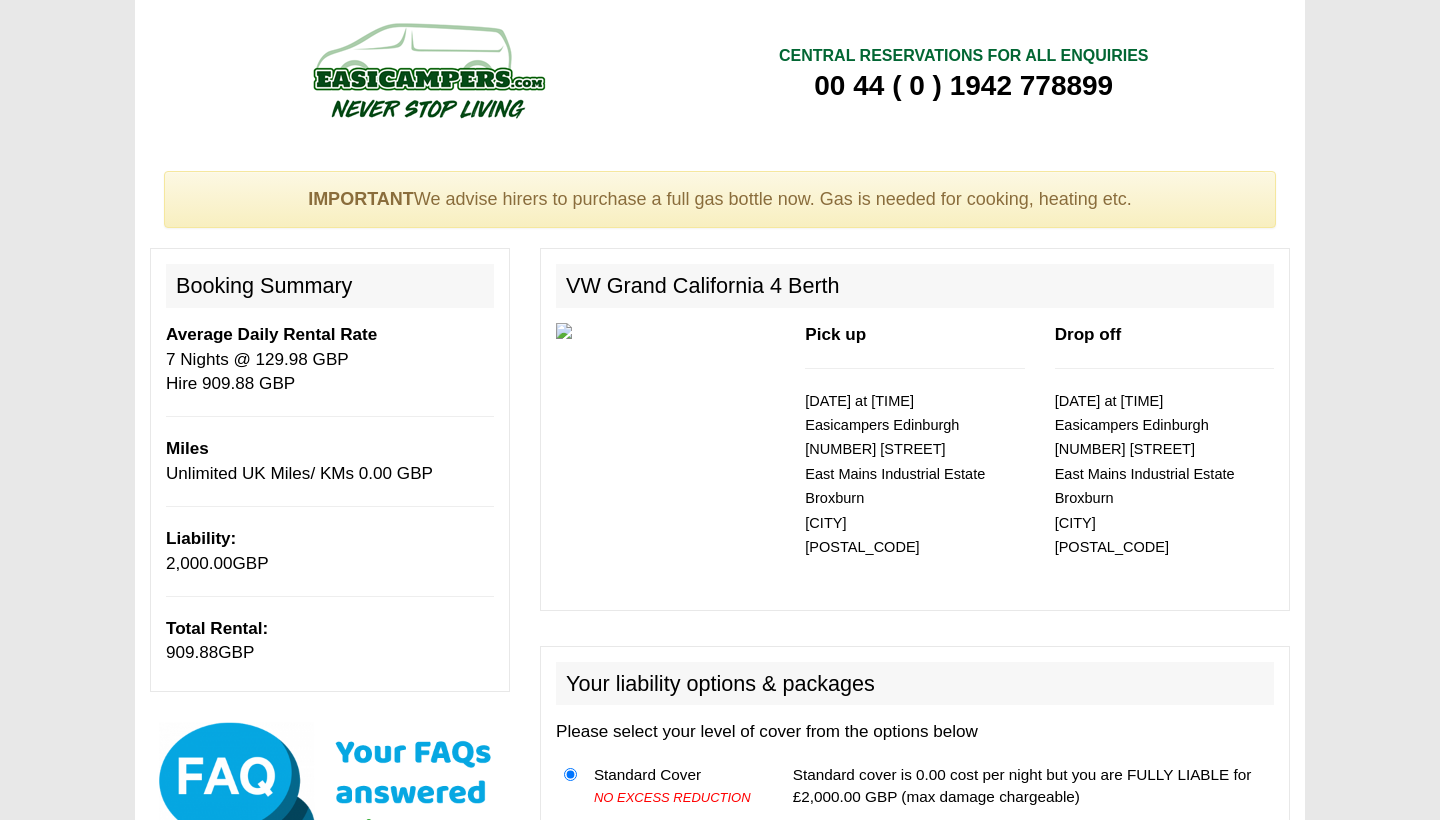 click on "[DATE] at [TIME]
Easicampers [CITY]
[NUMBER] [STREET] [INDUSTRIAL_ESTATE] [CITY] [POSTAL_CODE]
Drop off
[DATE] at [TIME]
Easicampers [CITY]
[NUMBER] [STREET] [INDUSTRIAL_ESTATE] [CITY] [POSTAL_CODE]" at bounding box center (914, 474) 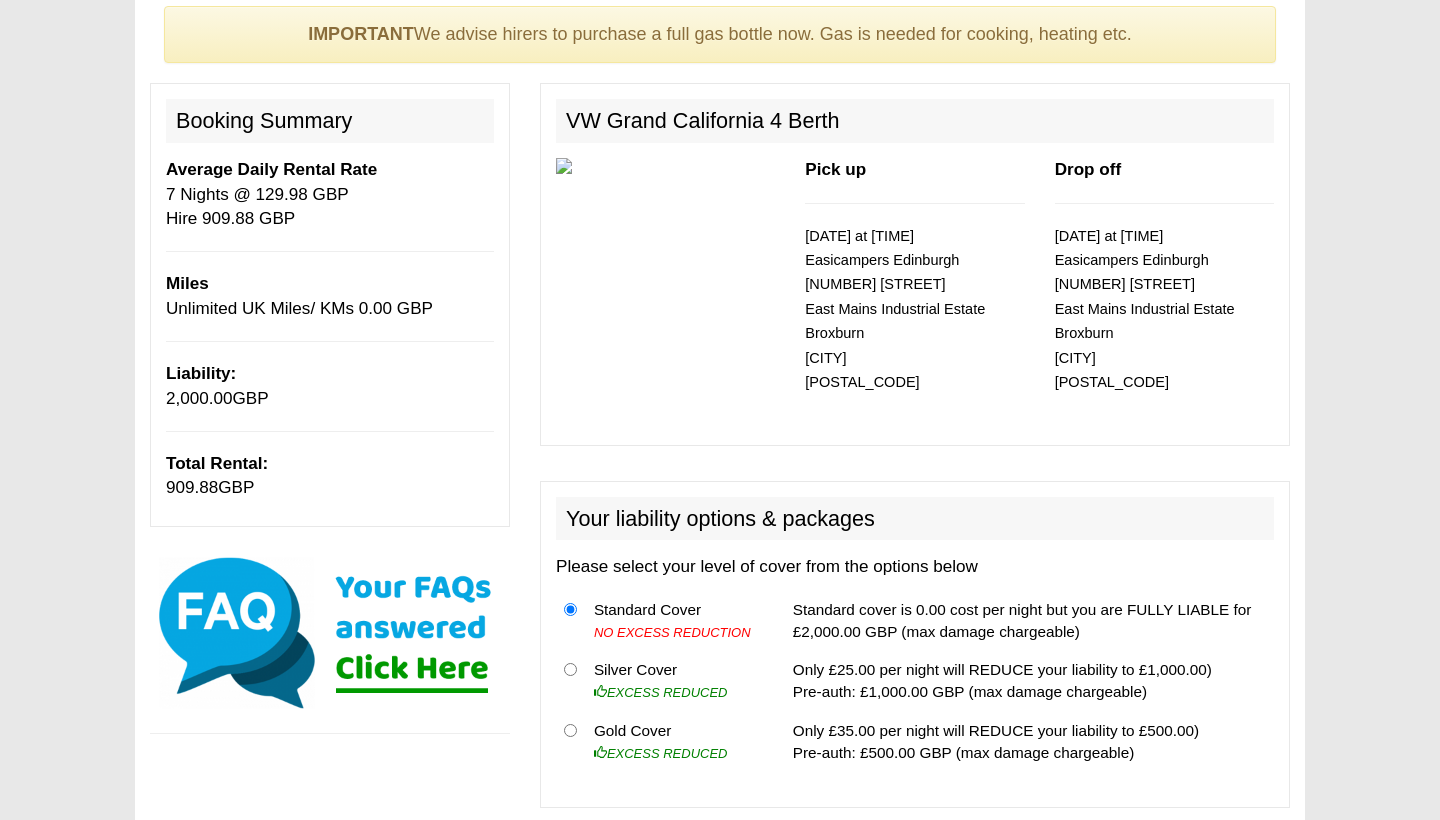 scroll, scrollTop: 167, scrollLeft: 0, axis: vertical 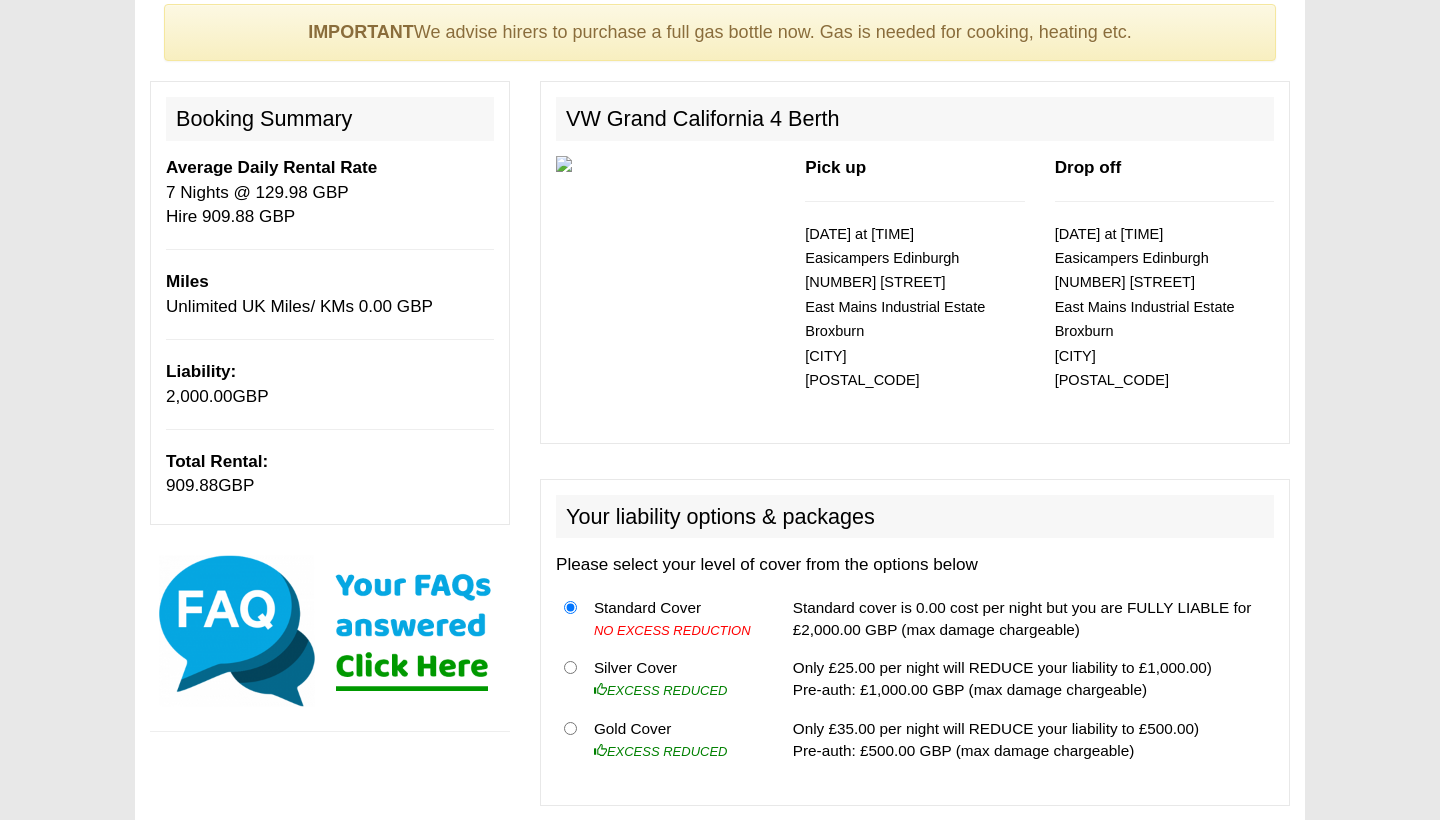 drag, startPoint x: 273, startPoint y: 491, endPoint x: 110, endPoint y: 479, distance: 163.44112 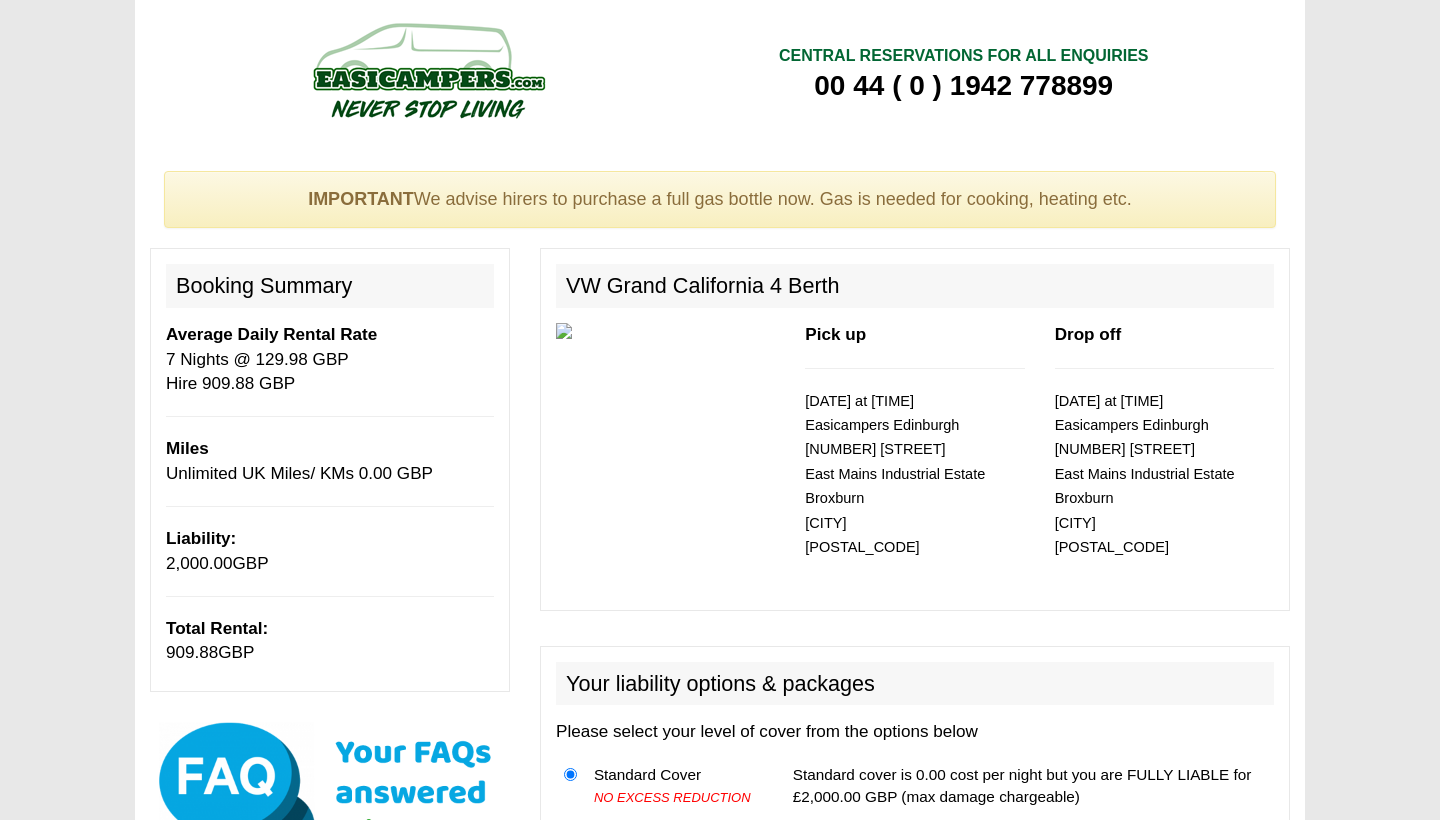 scroll, scrollTop: 0, scrollLeft: 0, axis: both 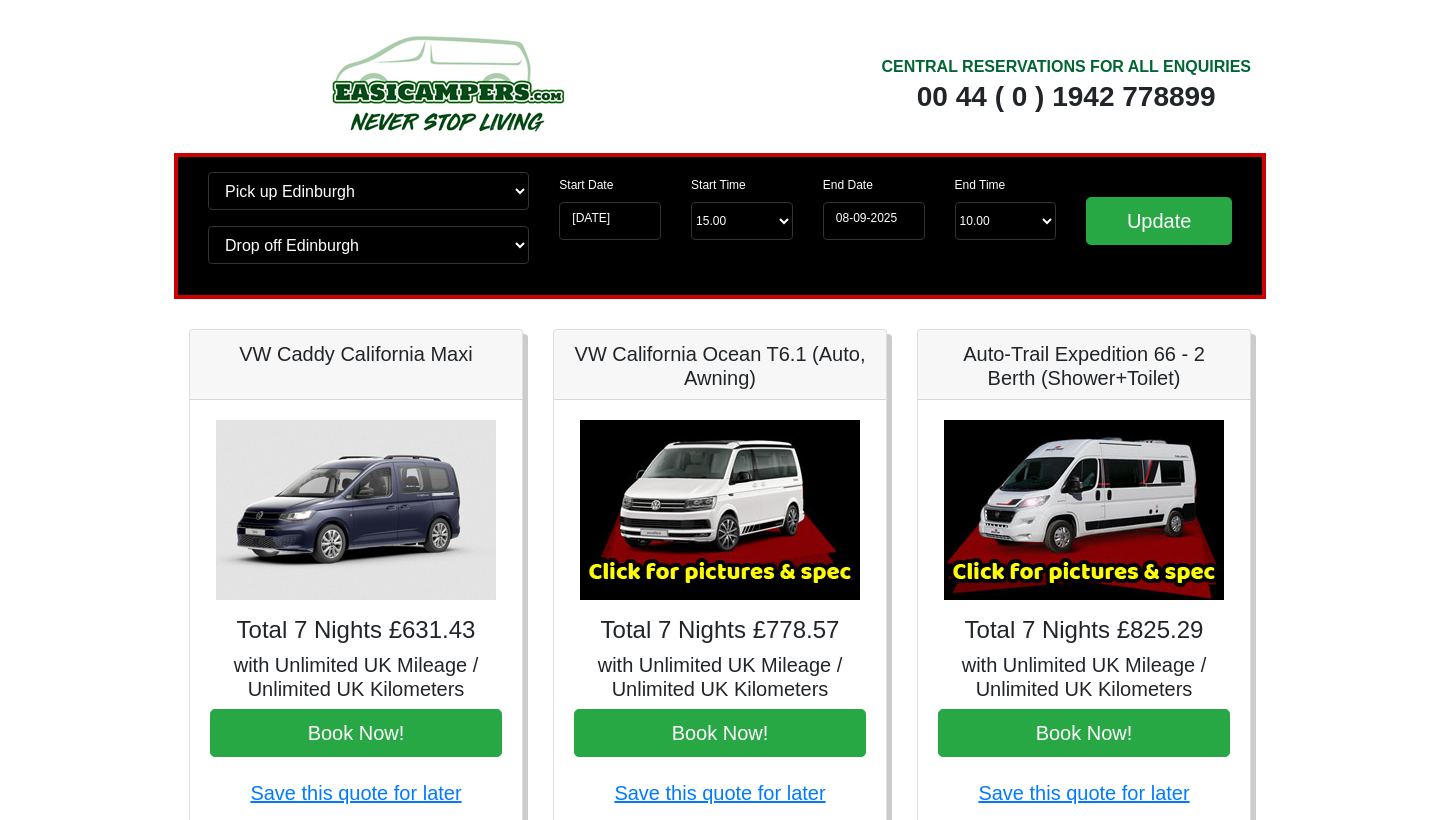 click at bounding box center [447, 83] 